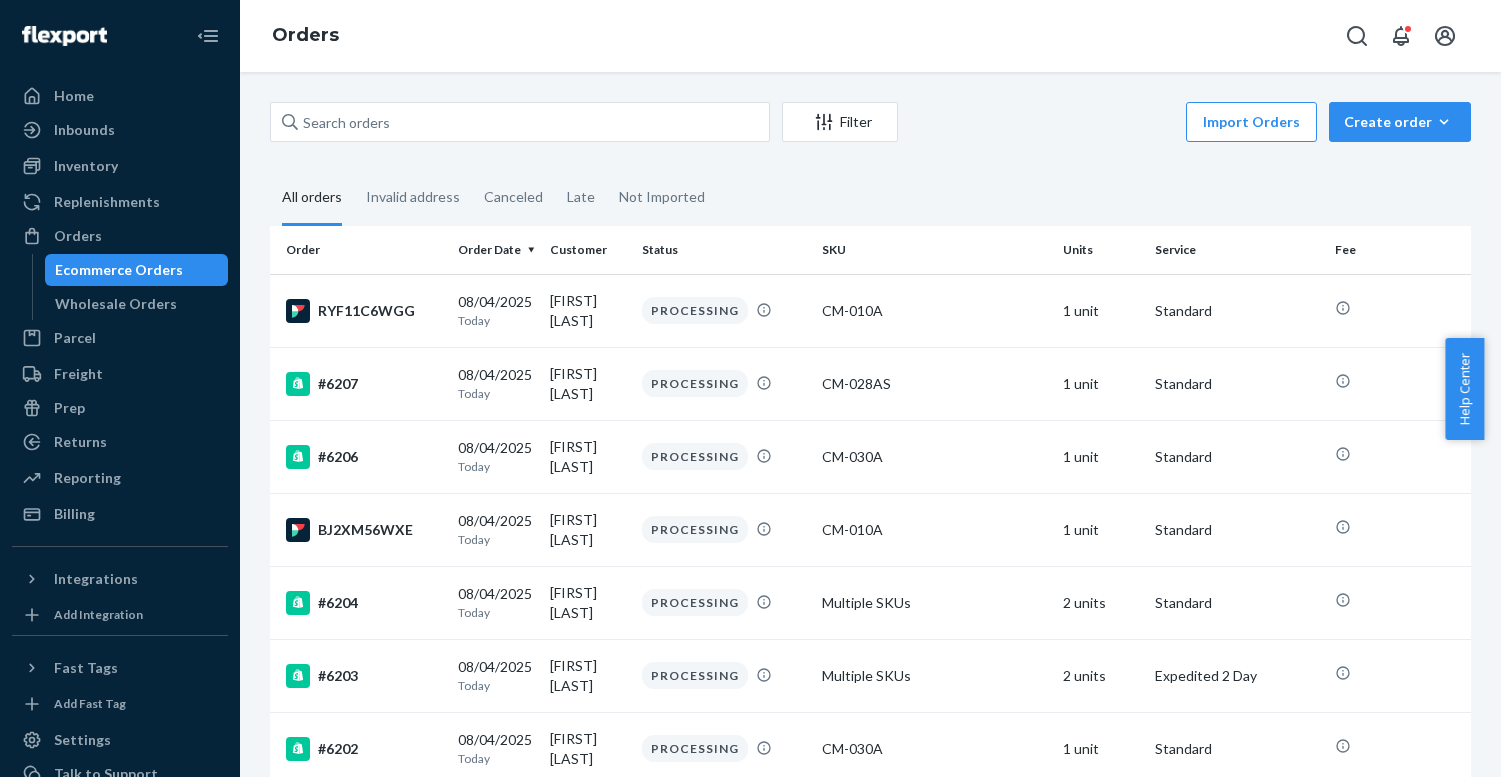 scroll, scrollTop: 0, scrollLeft: 0, axis: both 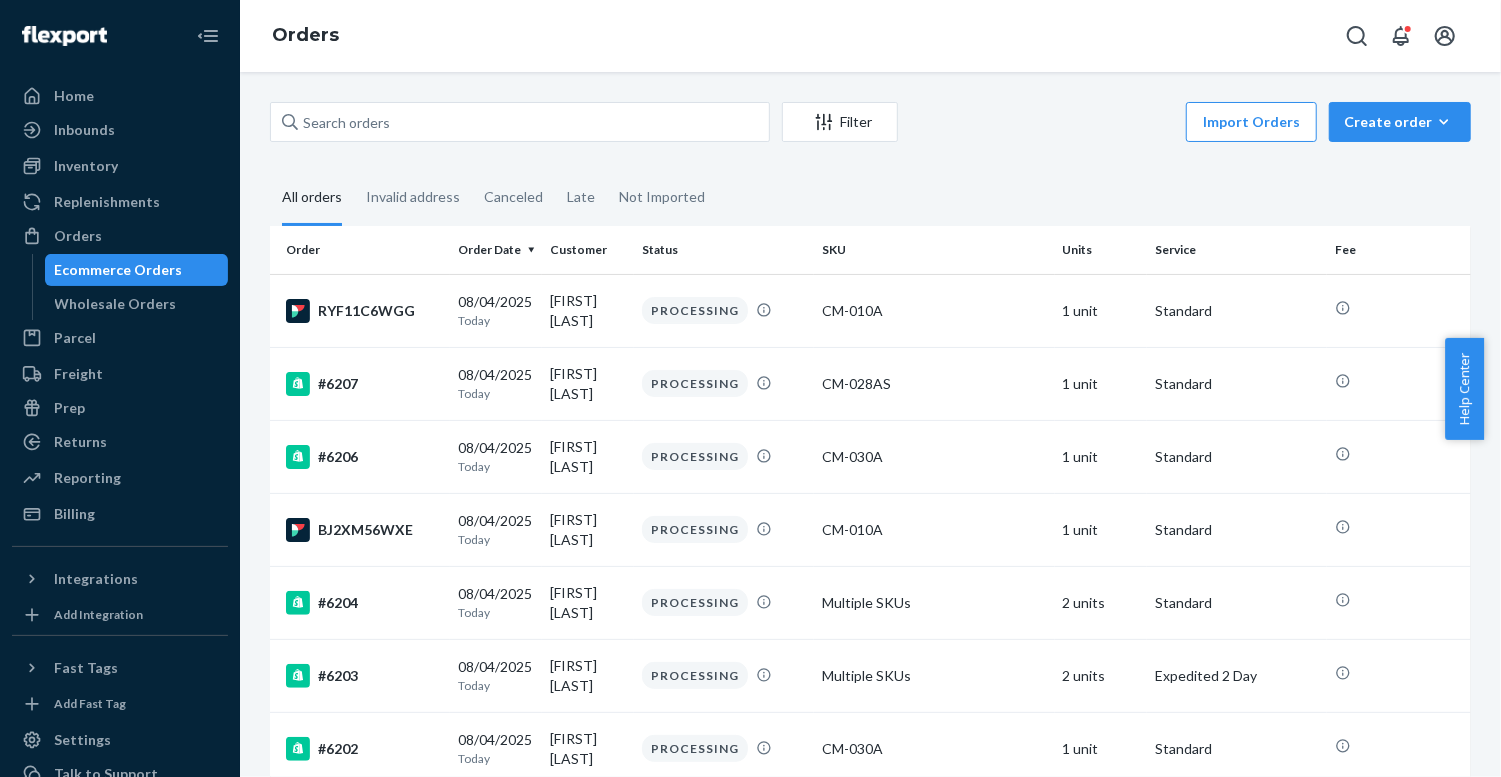 click on "Ecommerce Orders" at bounding box center (137, 270) 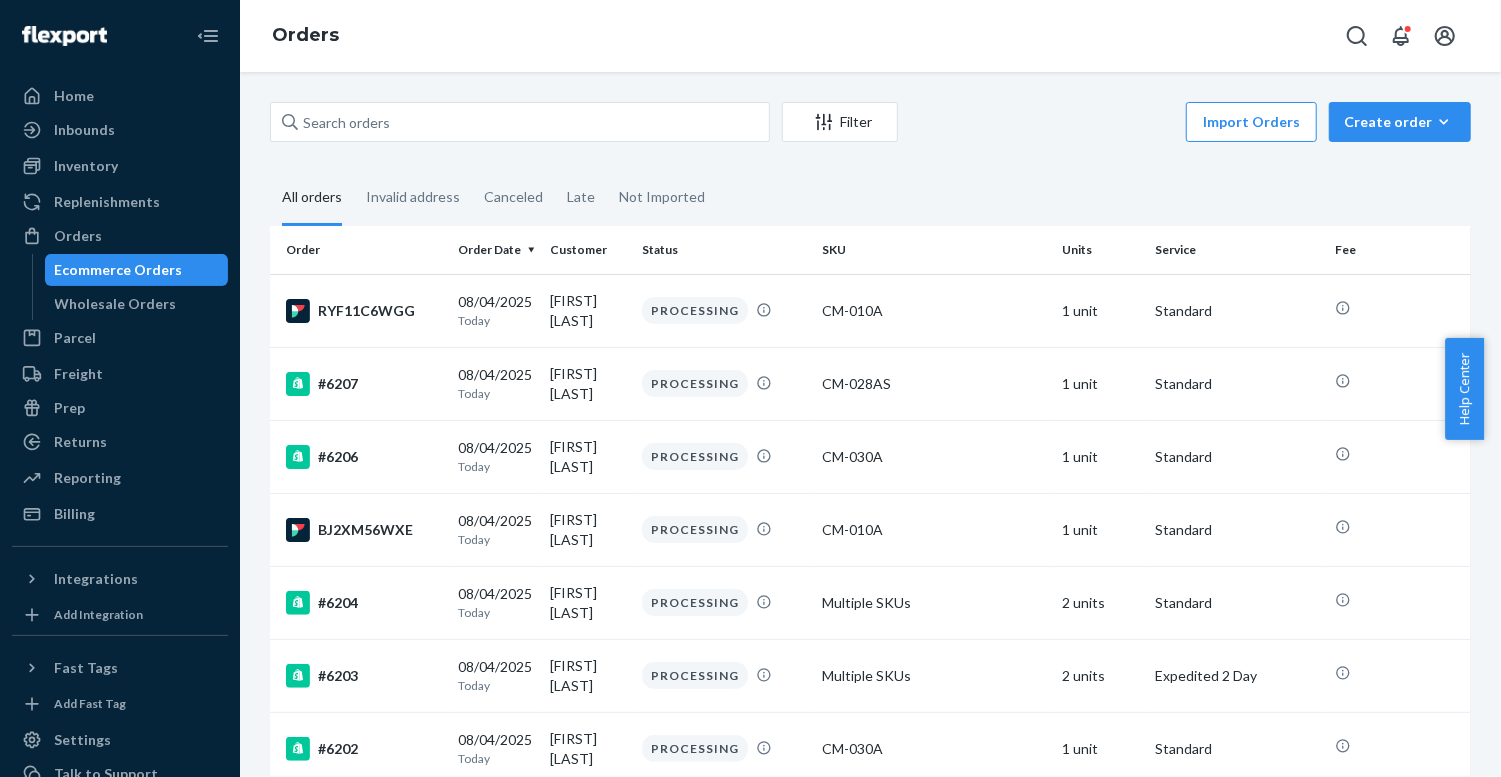 click on "Ecommerce Orders" at bounding box center [137, 270] 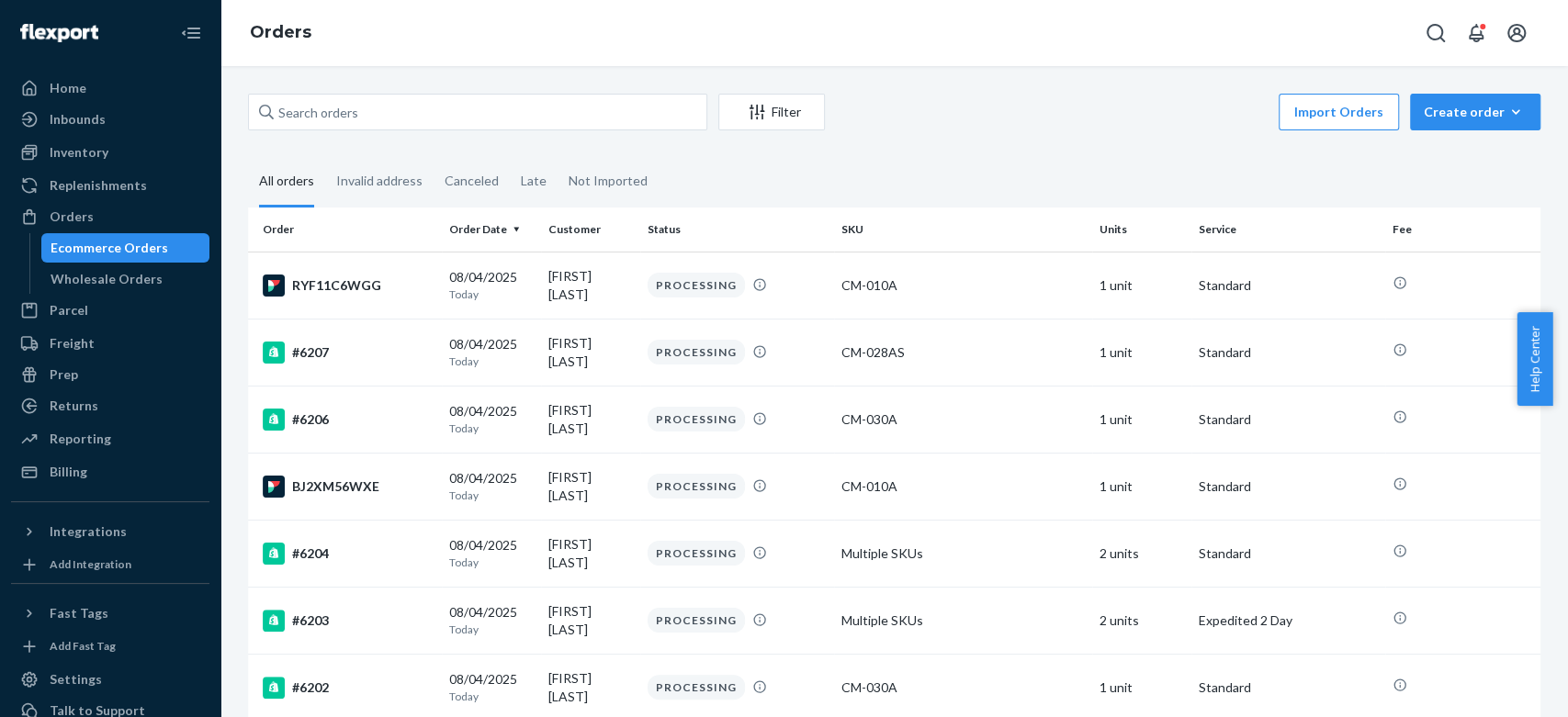 click on "Ecommerce Orders" at bounding box center (109, 248) 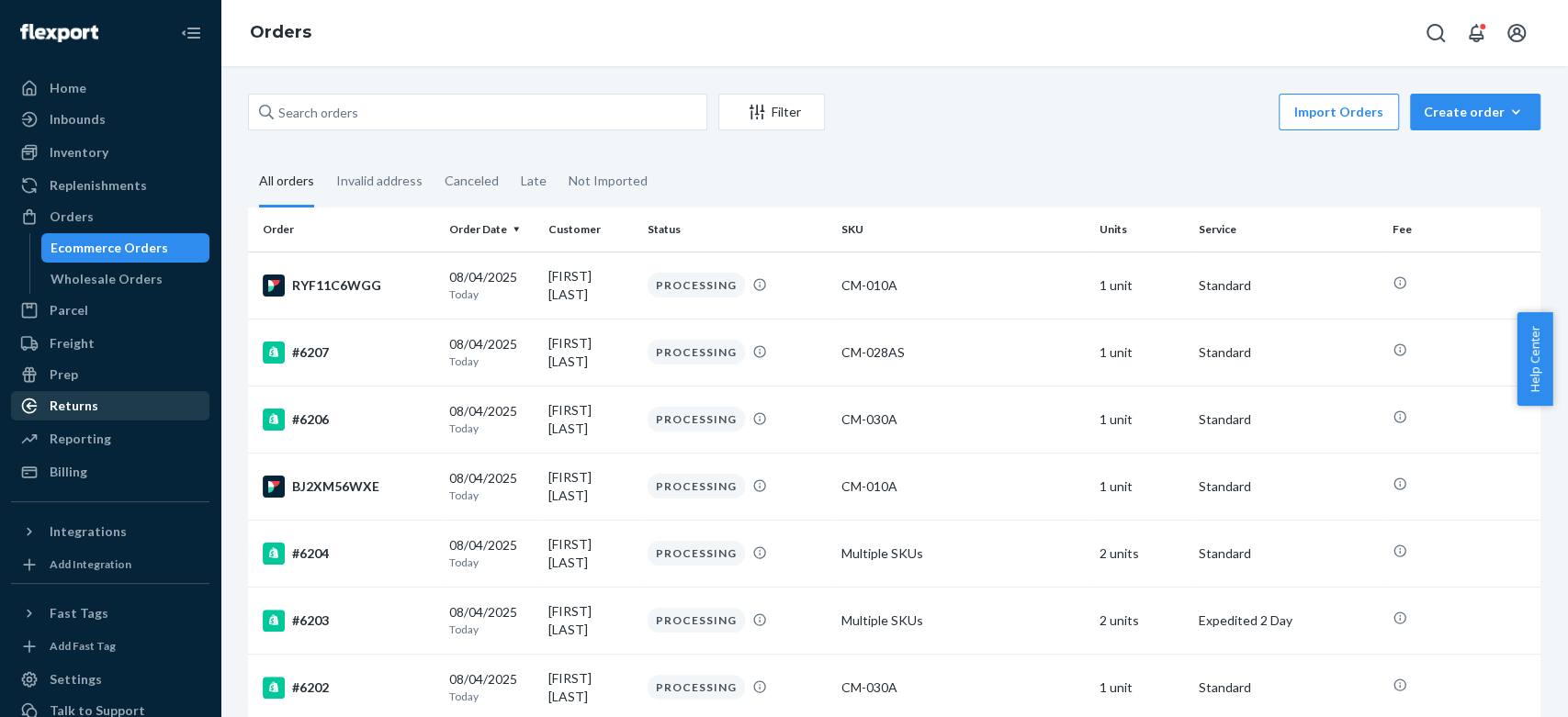 click on "Returns" at bounding box center [110, 406] 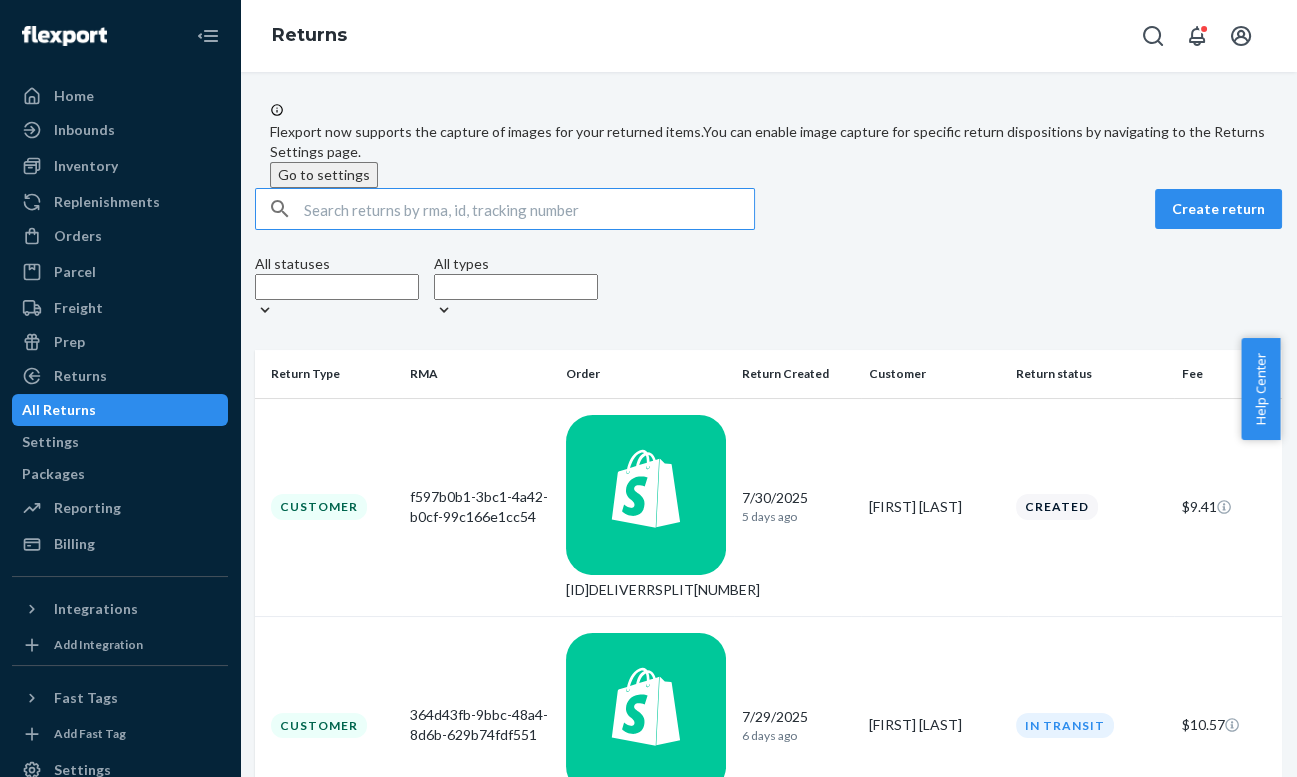 scroll, scrollTop: 111, scrollLeft: 0, axis: vertical 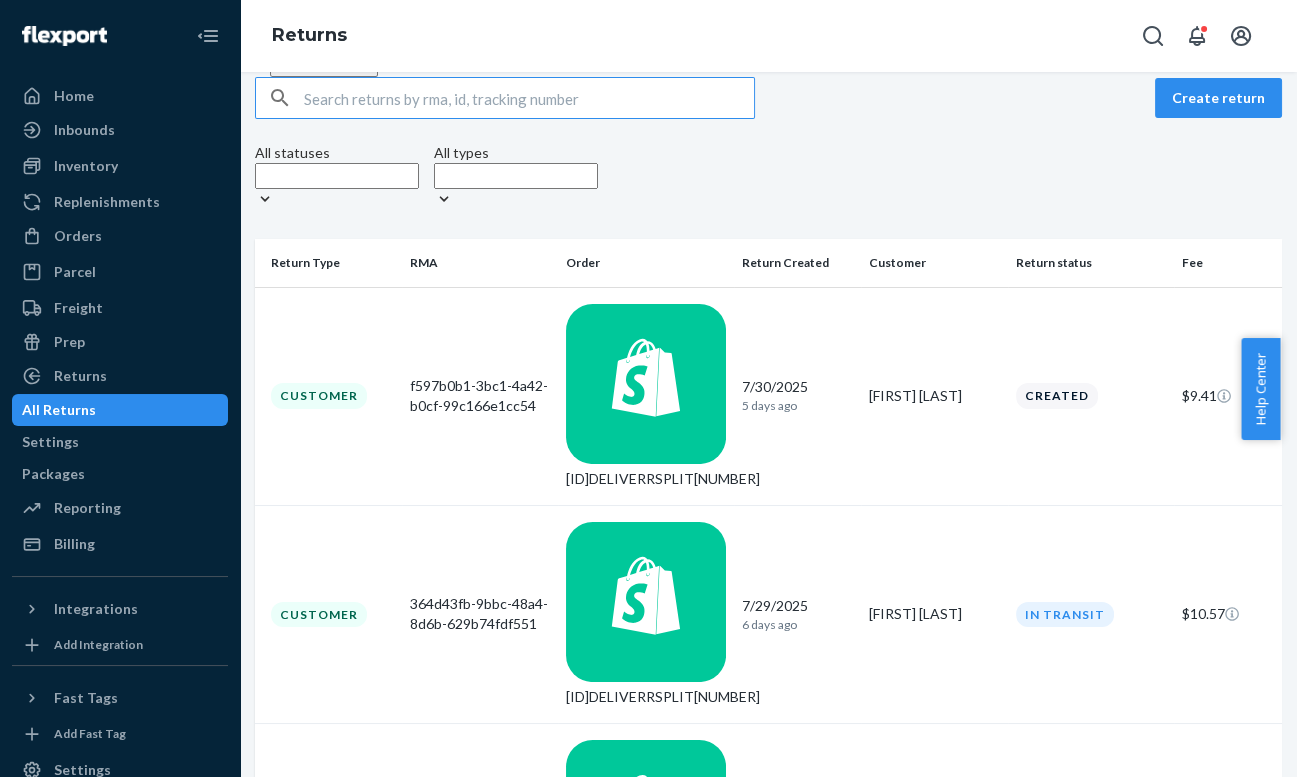 click at bounding box center (529, 98) 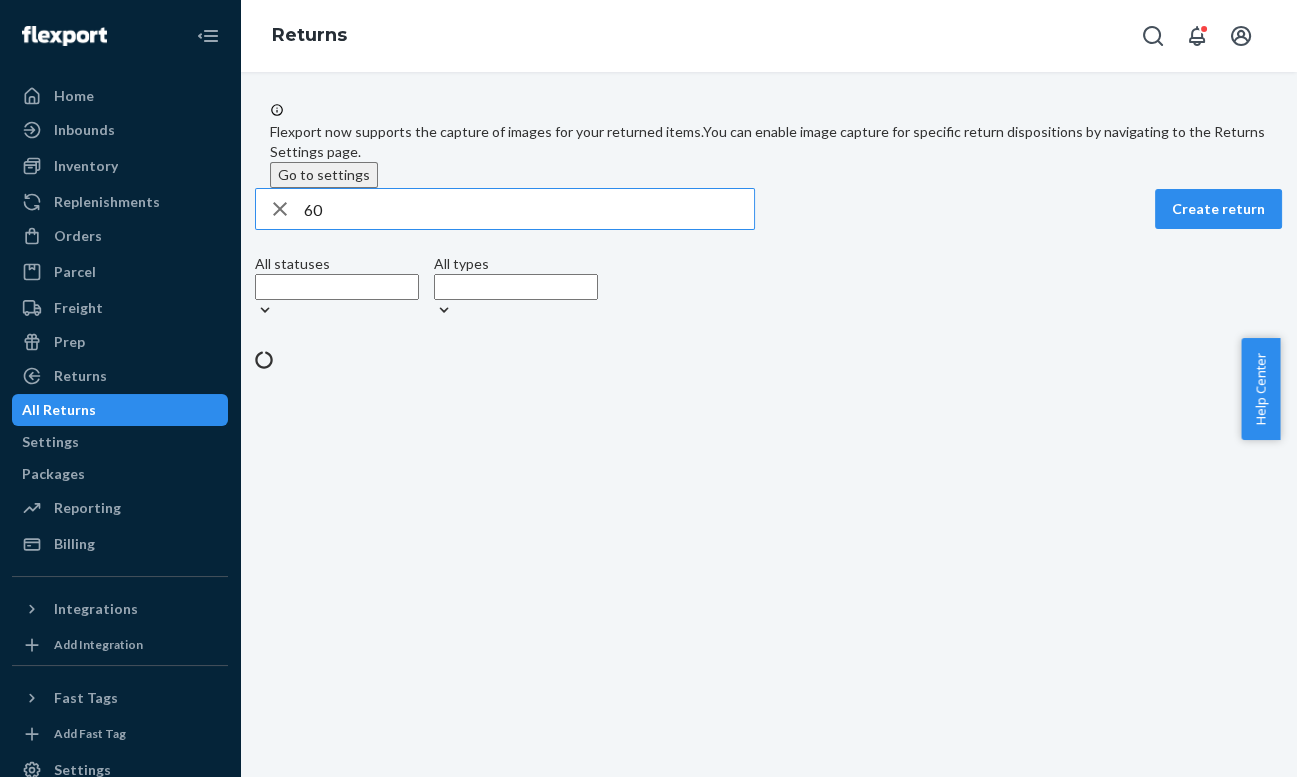 scroll, scrollTop: 0, scrollLeft: 0, axis: both 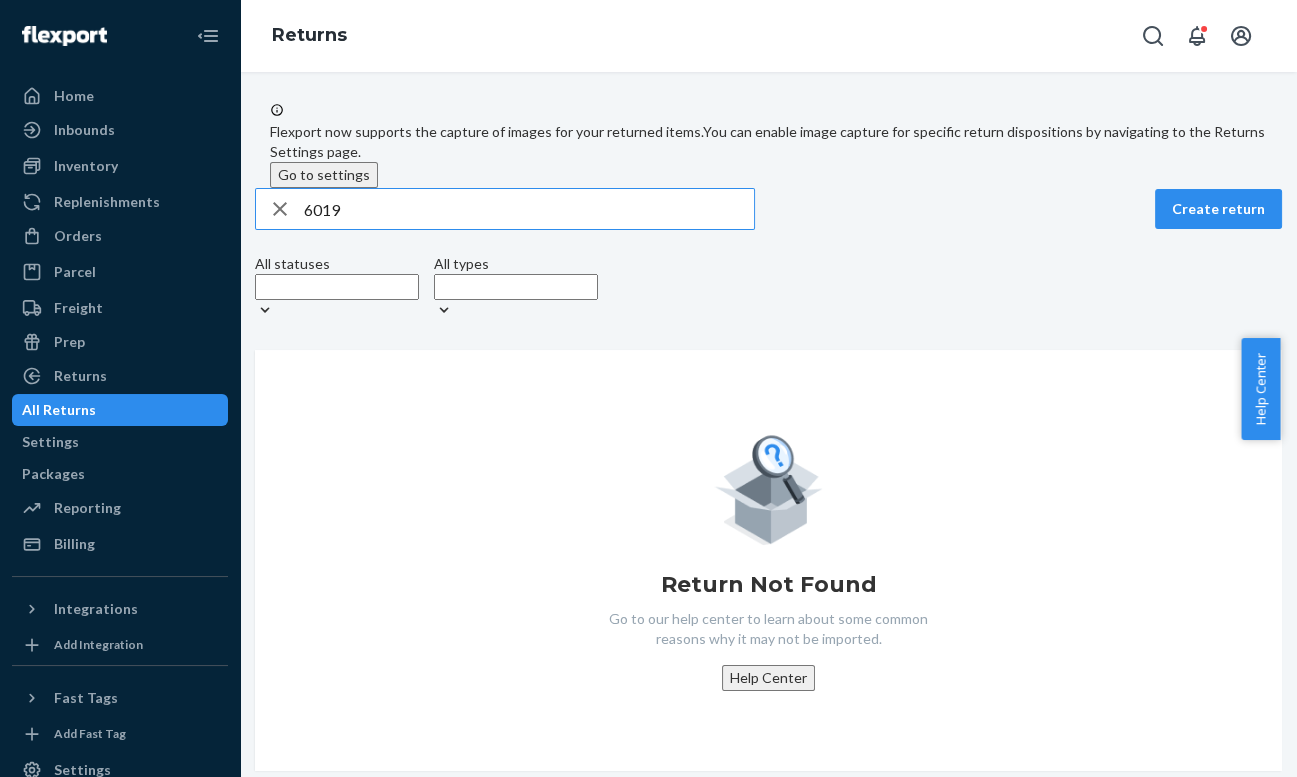click on "6019" at bounding box center [529, 209] 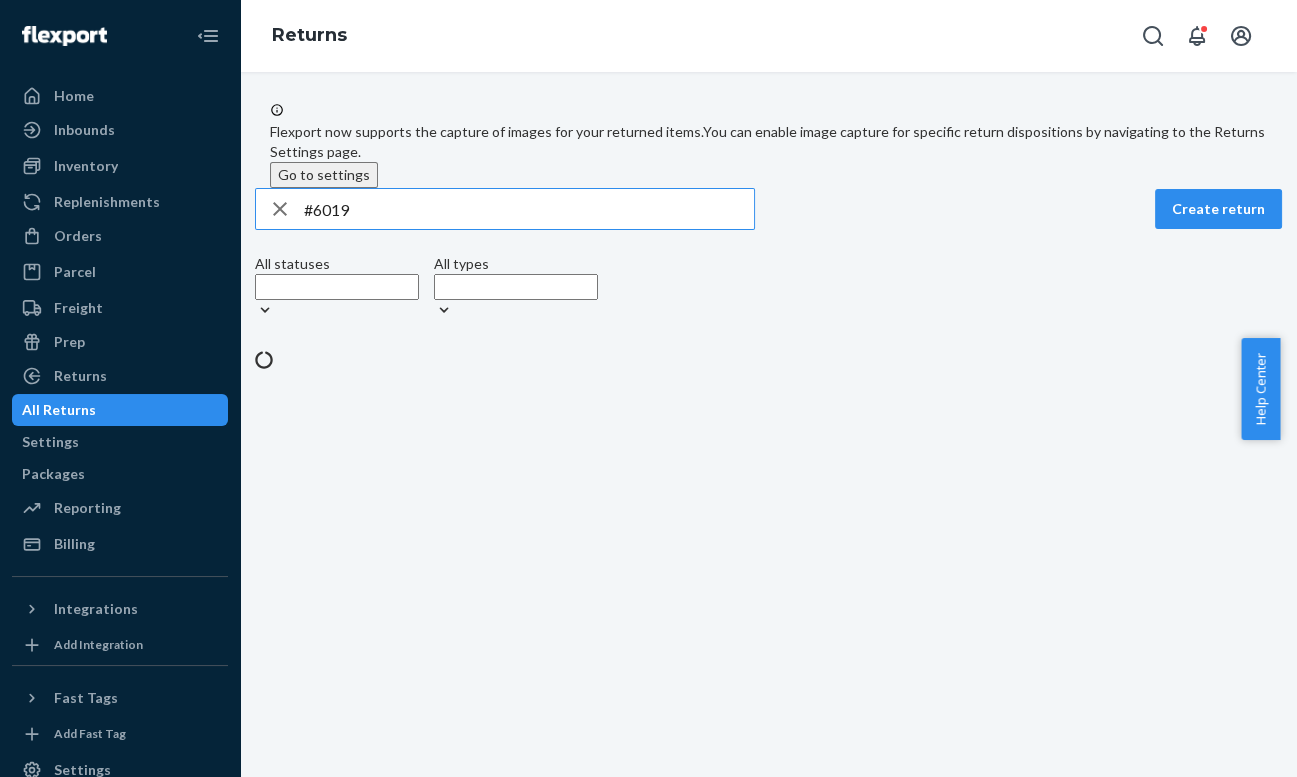 click on "#6019" at bounding box center (529, 209) 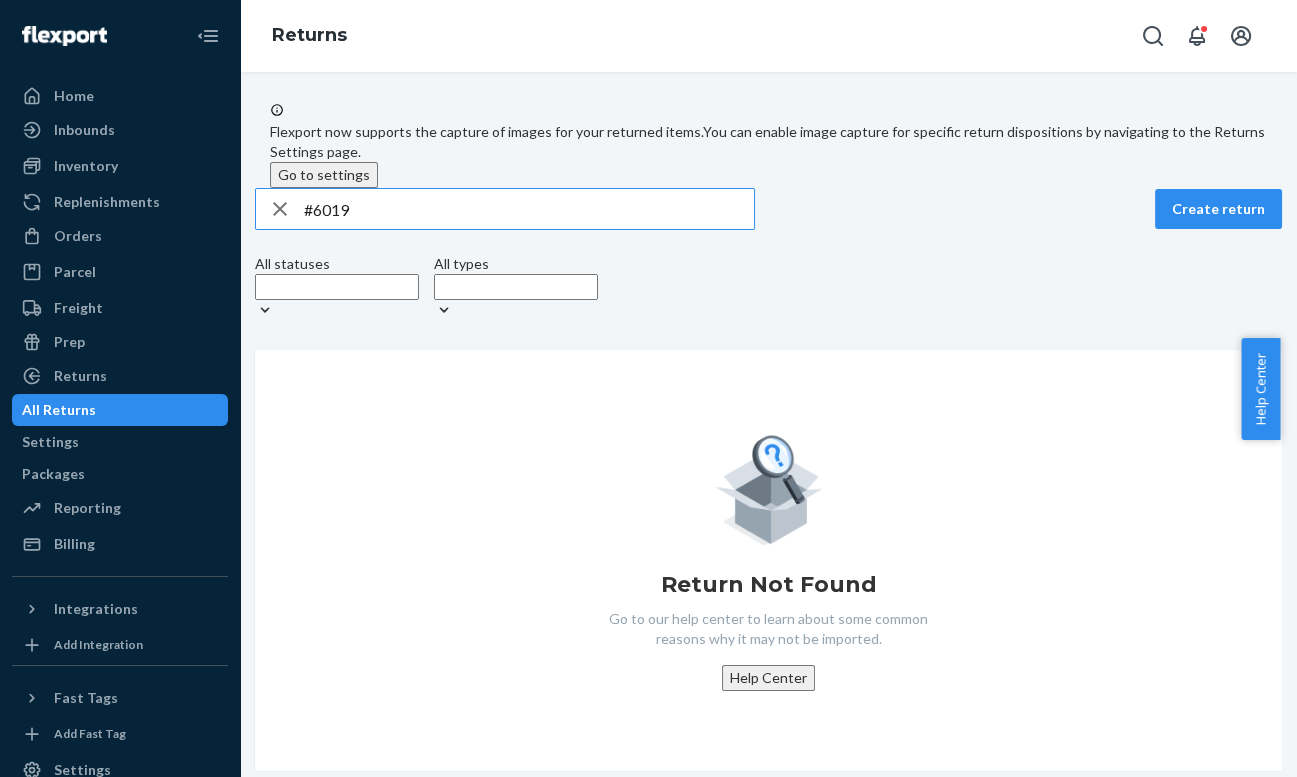 click on "#6019" at bounding box center [529, 209] 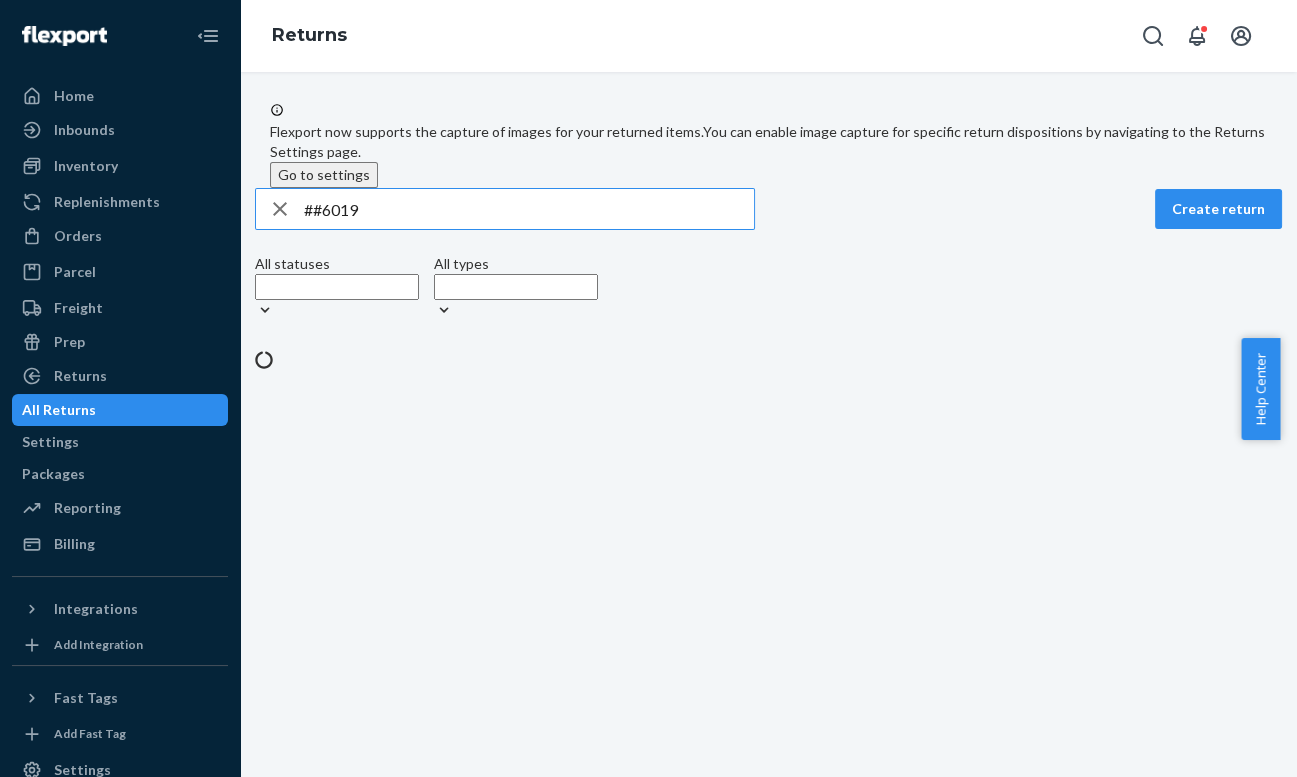 type on "##6019" 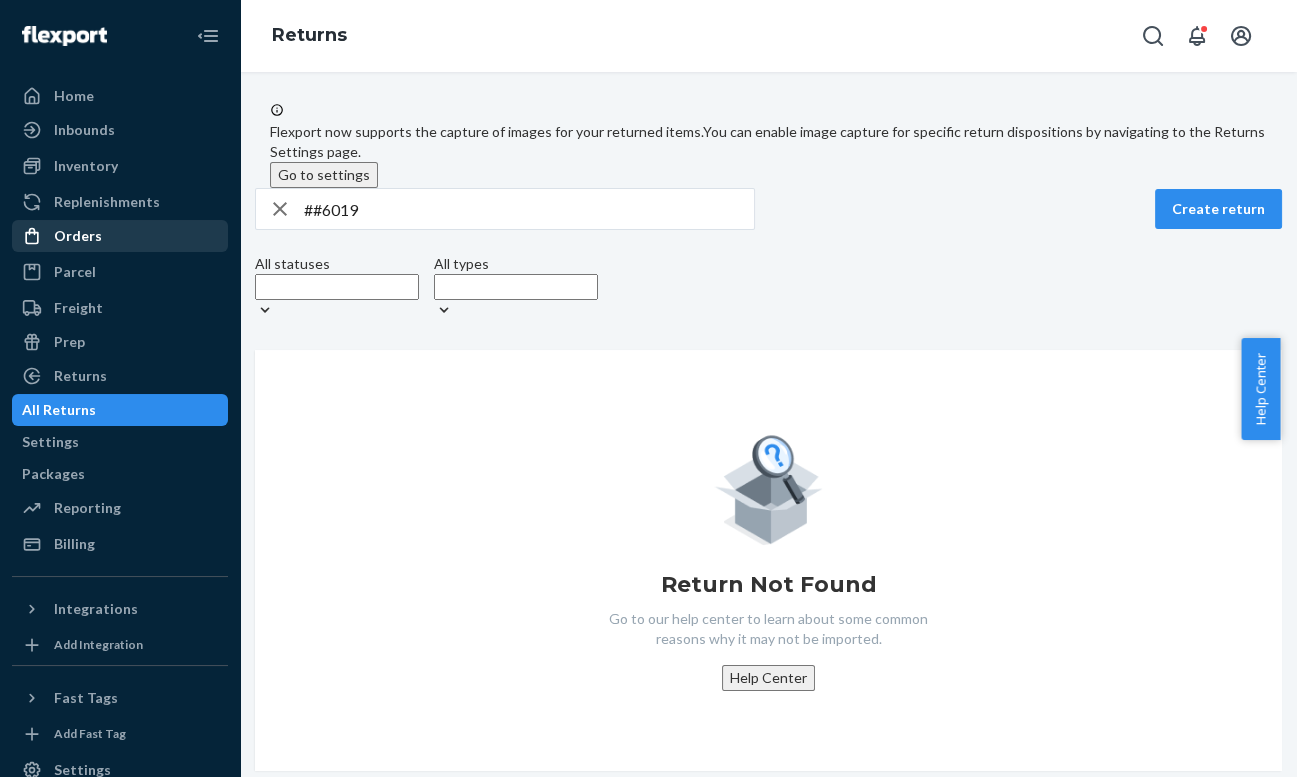click on "Orders" at bounding box center (120, 236) 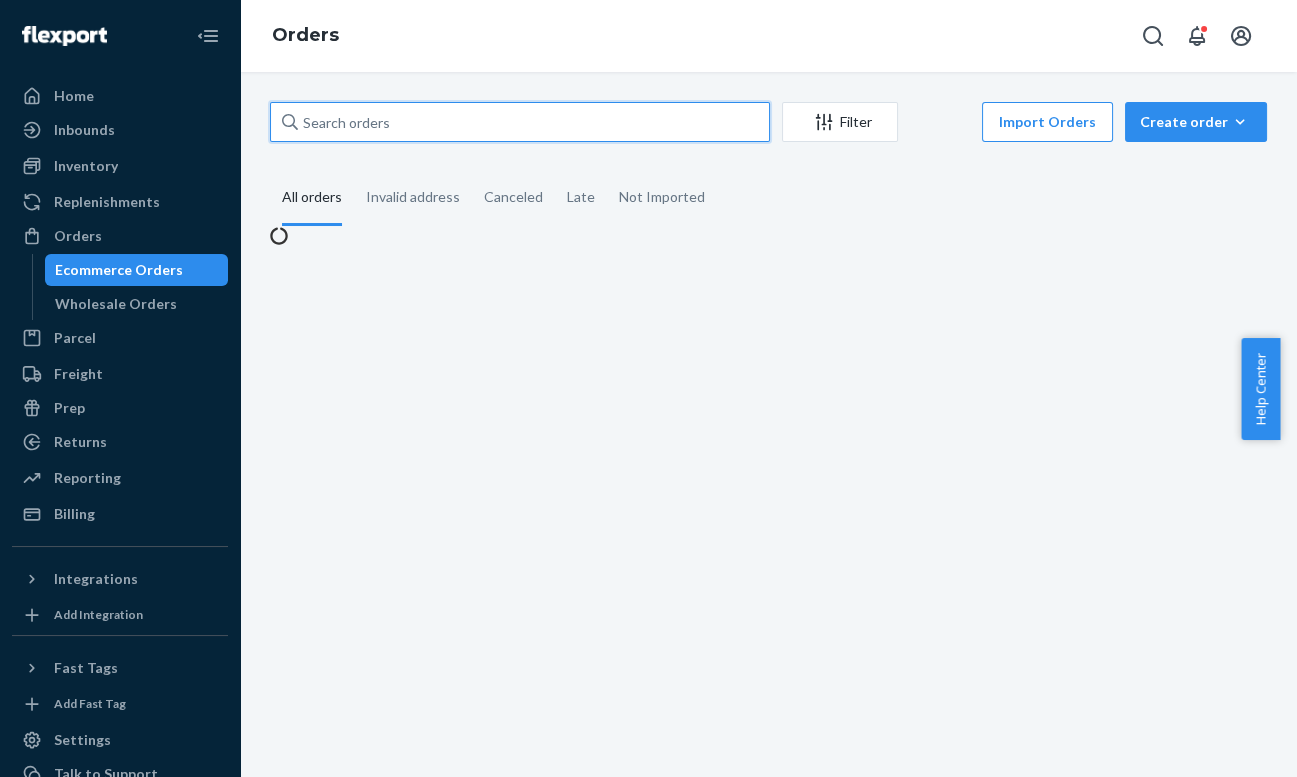 click at bounding box center (520, 122) 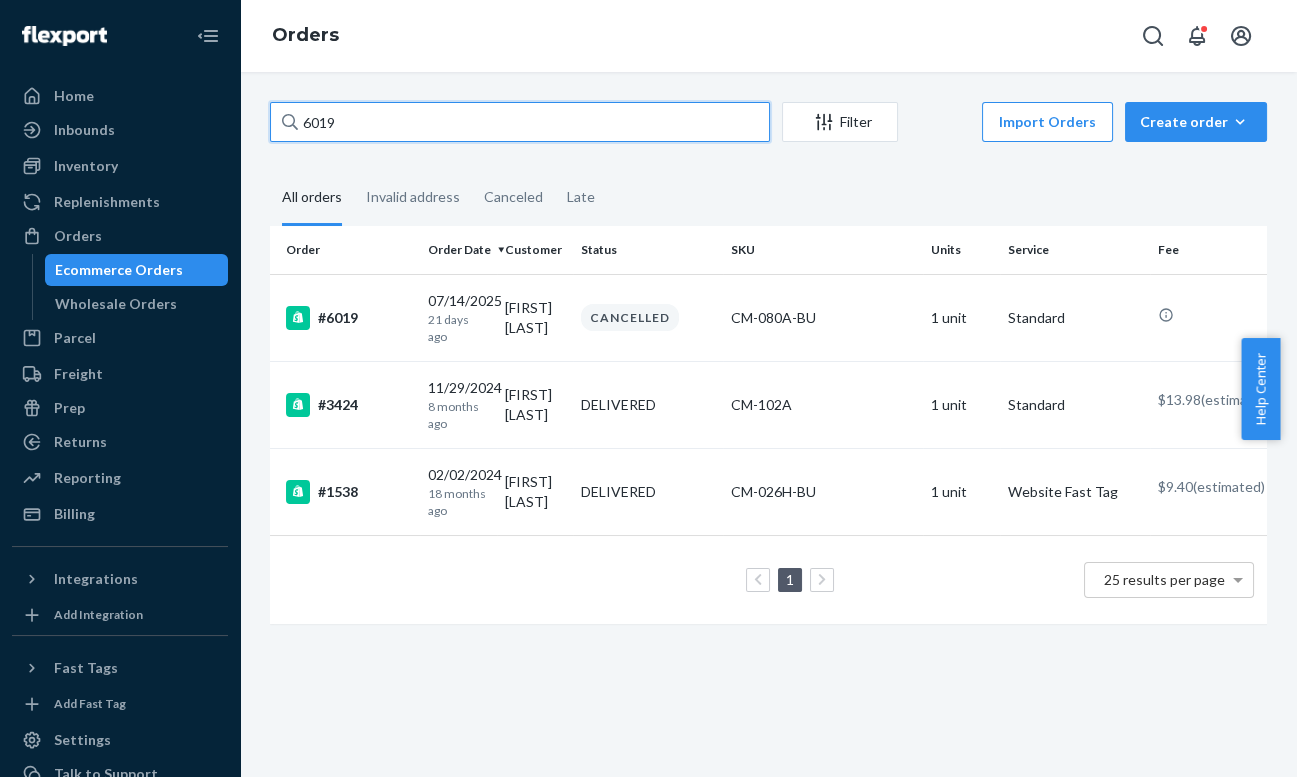 click on "6019" at bounding box center [520, 122] 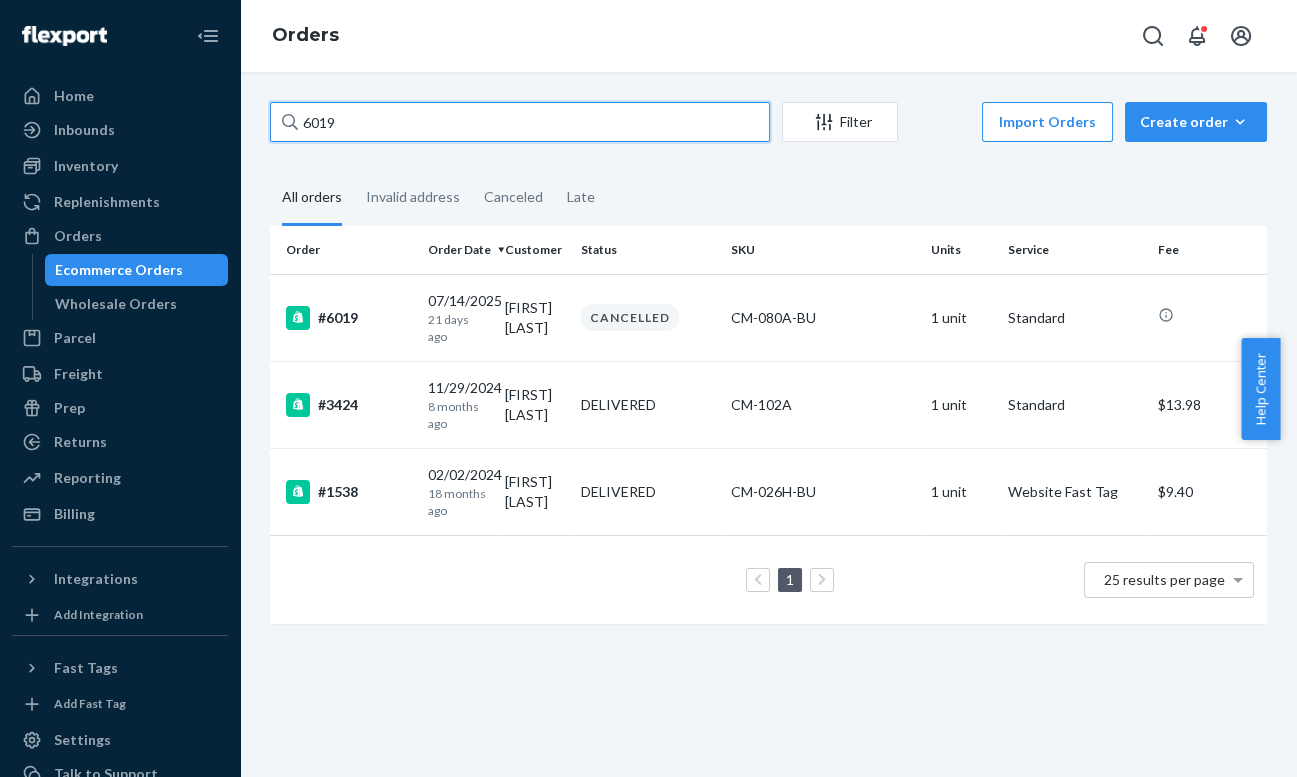 click on "6019" at bounding box center [520, 122] 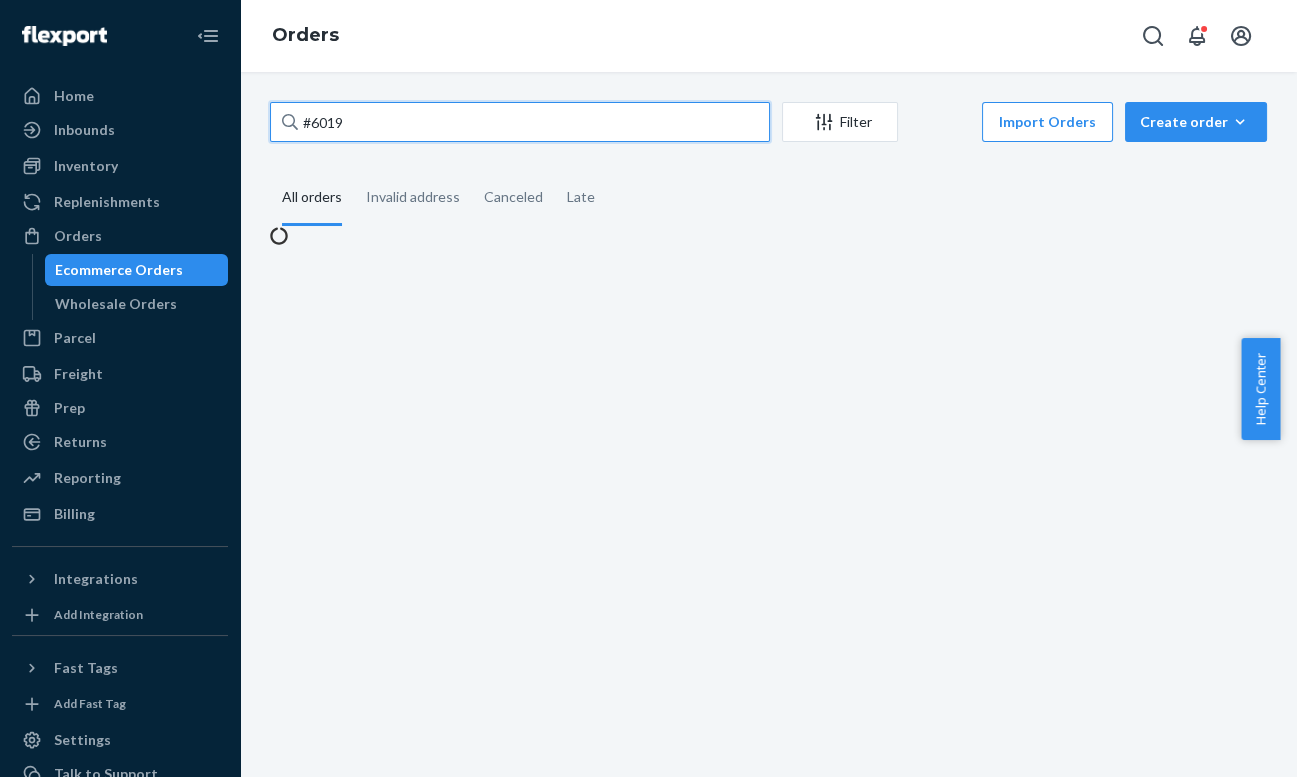 click on "#6019" at bounding box center [520, 122] 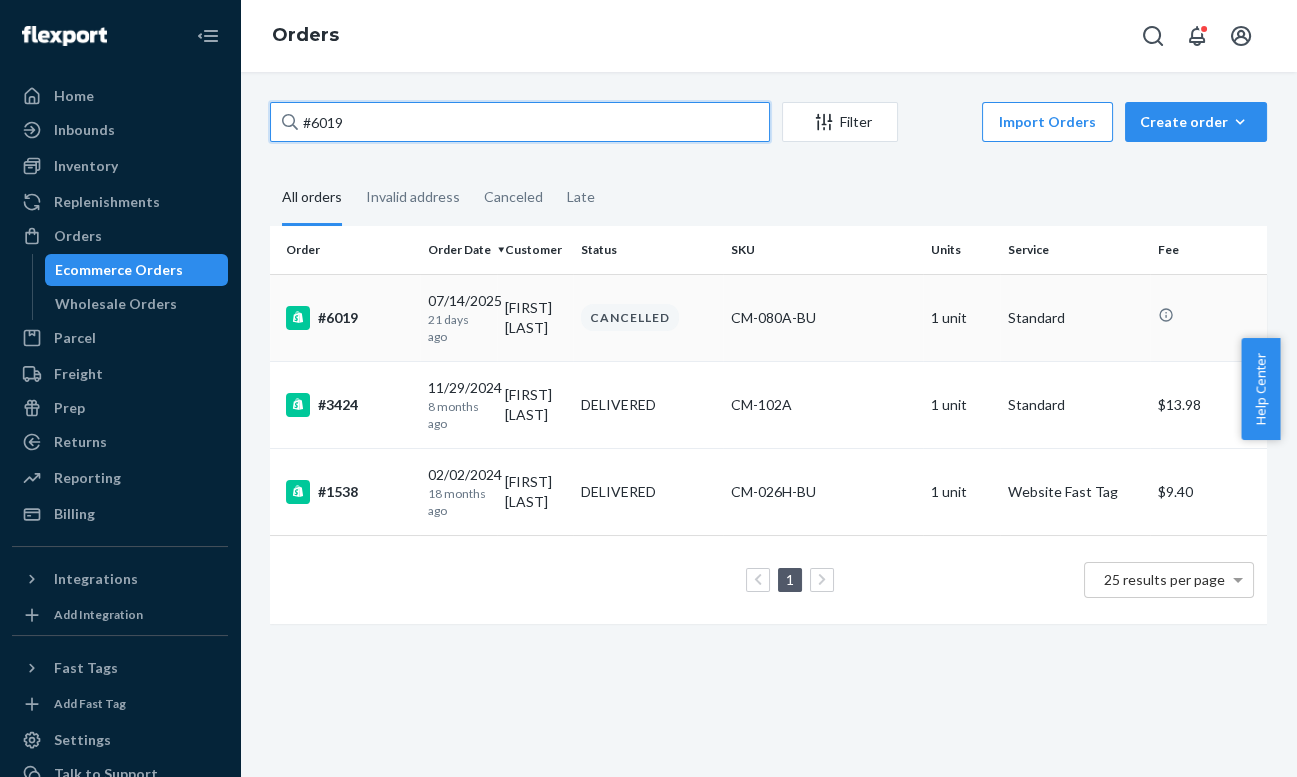 type on "#6019" 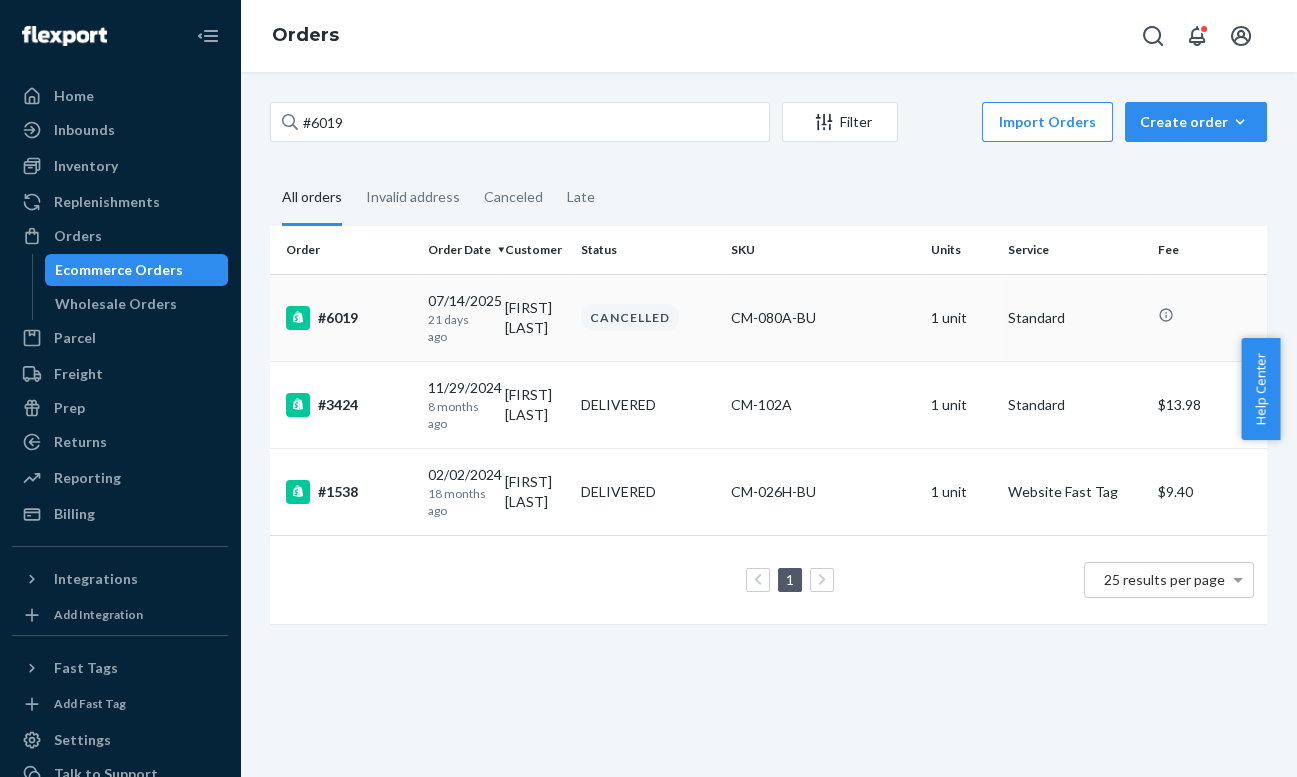 click on "#6019" at bounding box center (345, 317) 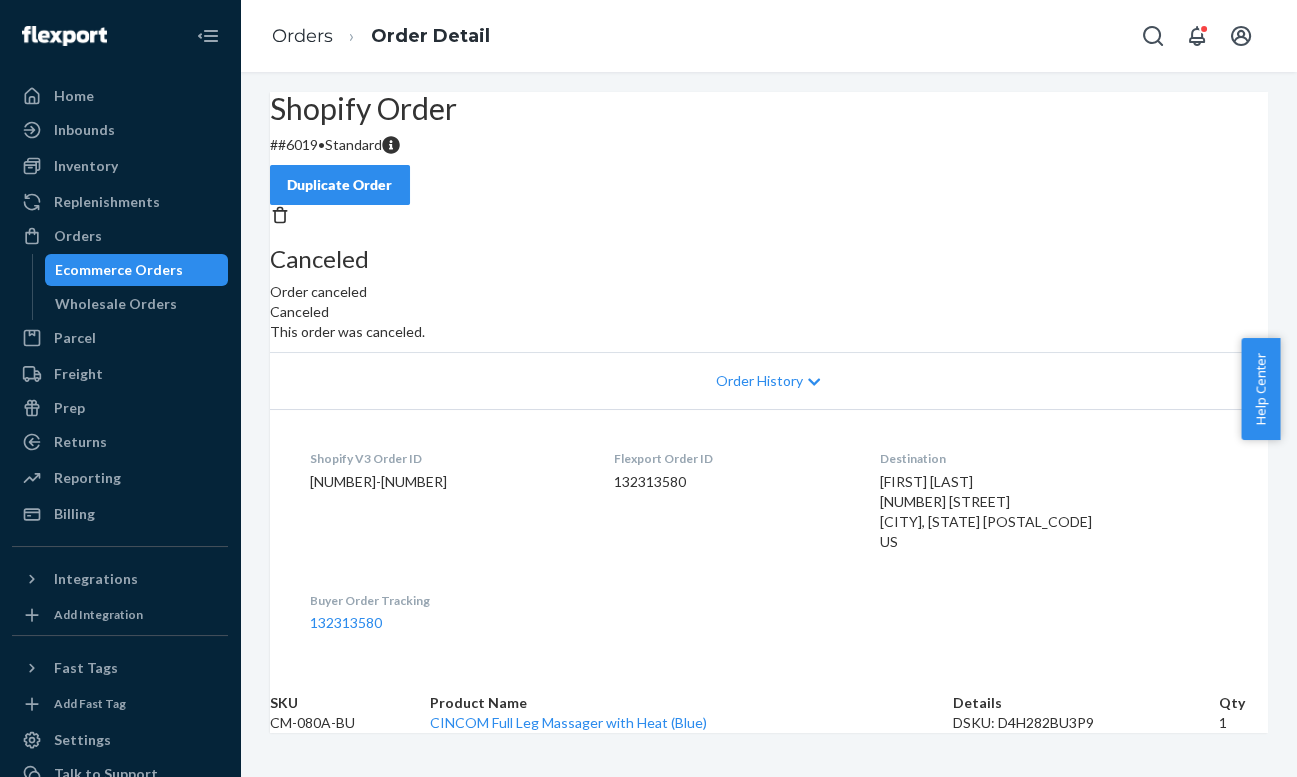 scroll, scrollTop: 137, scrollLeft: 0, axis: vertical 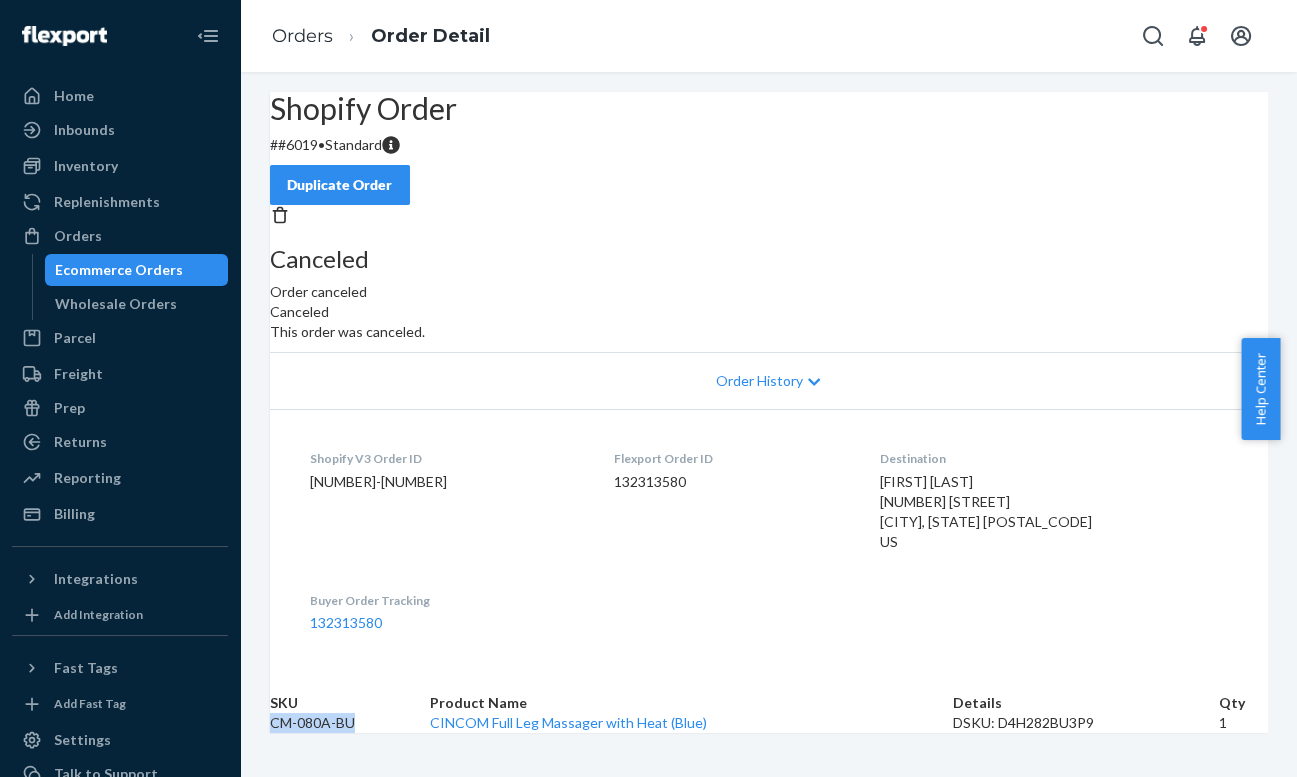 drag, startPoint x: 323, startPoint y: 726, endPoint x: 232, endPoint y: 47, distance: 685.0708 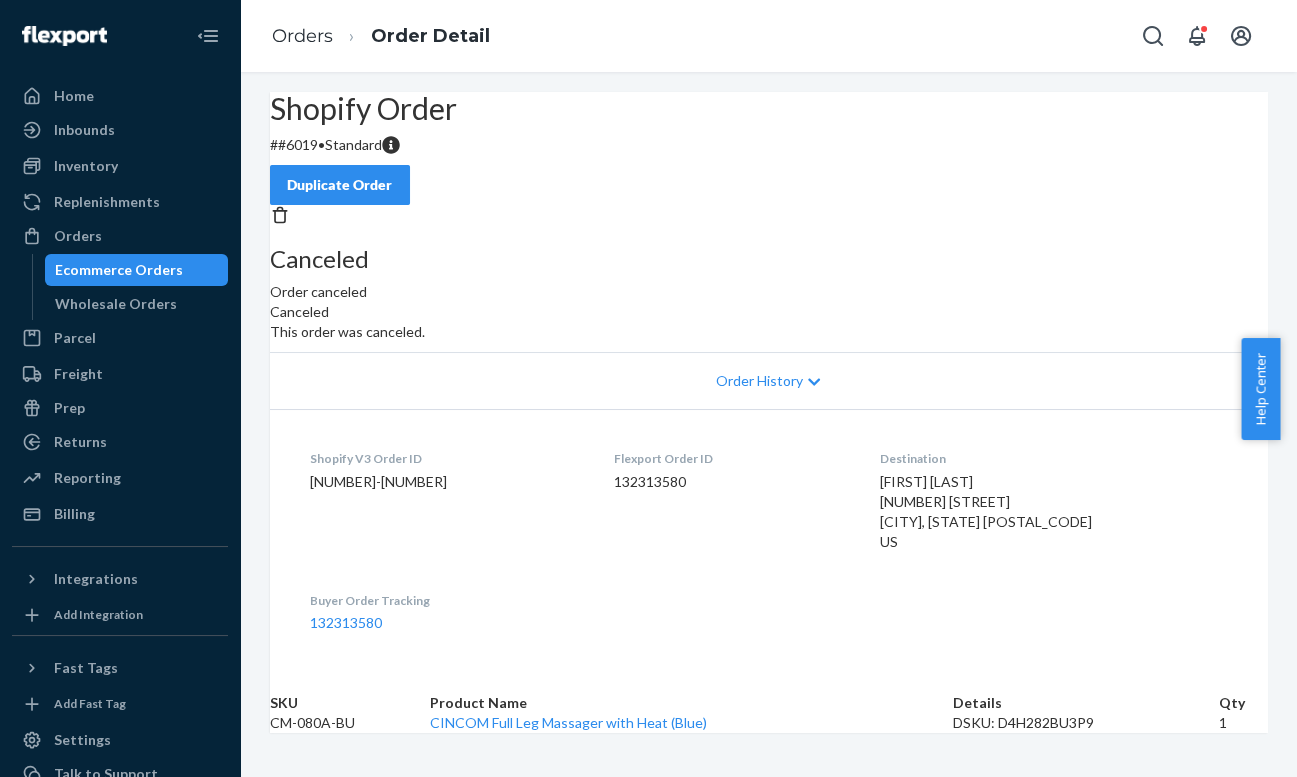 click on "Ecommerce Orders Wholesale Orders" at bounding box center [130, 287] 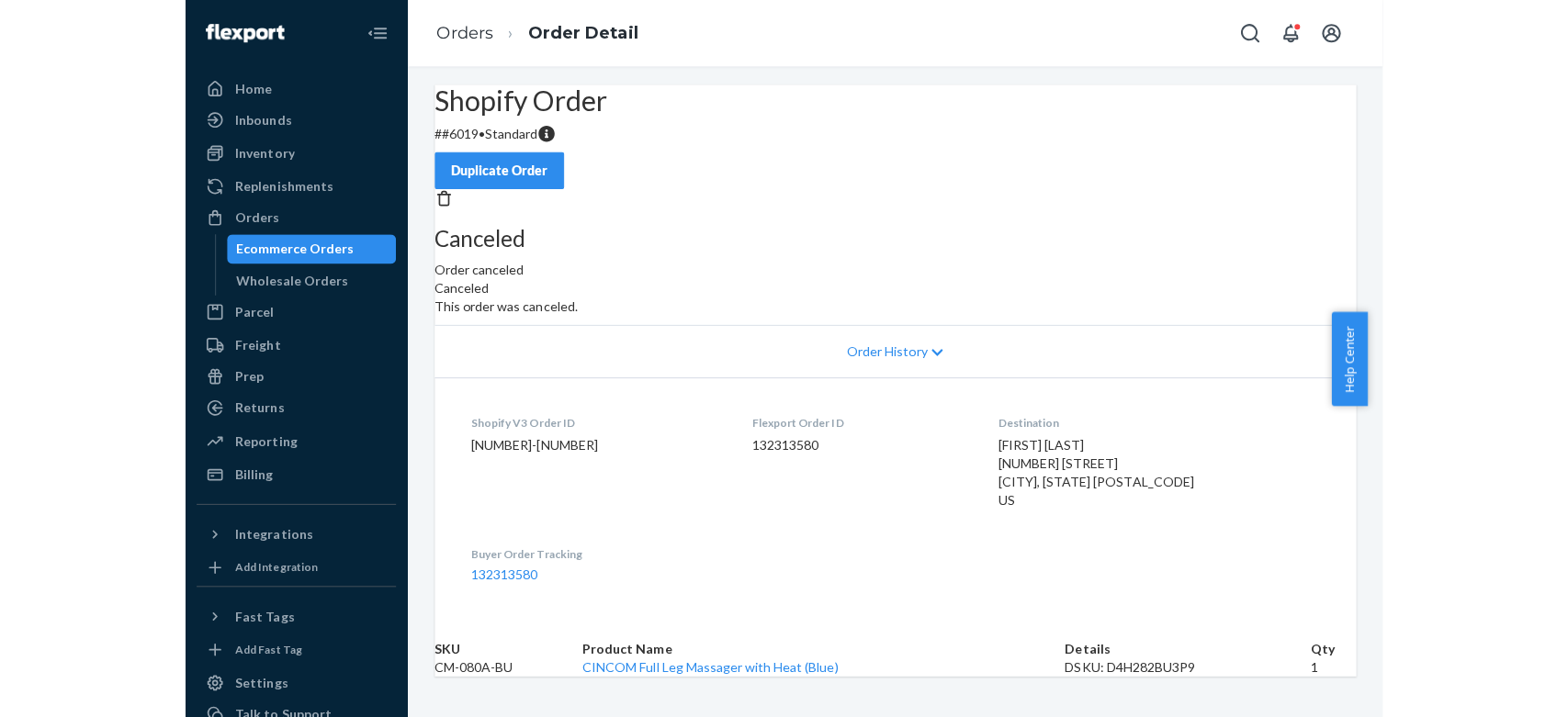 scroll, scrollTop: 0, scrollLeft: 0, axis: both 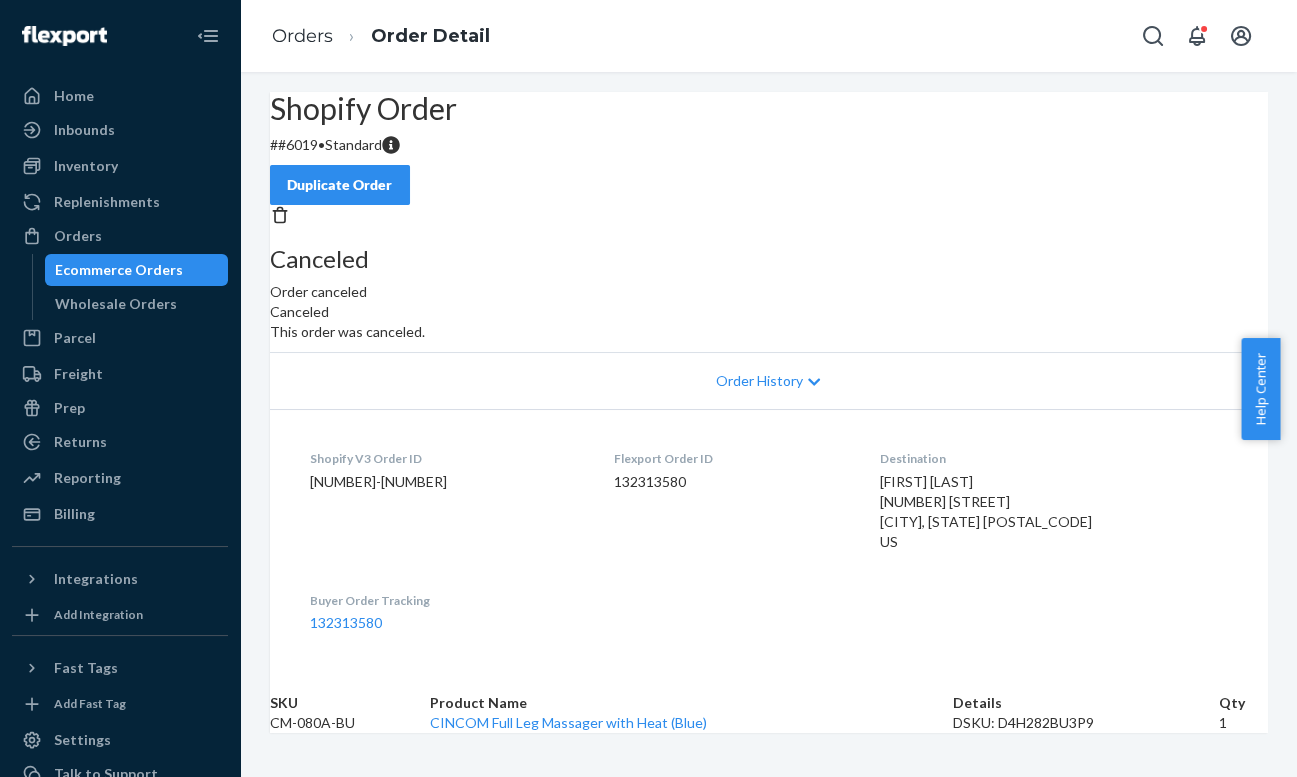 click on "Ecommerce Orders" at bounding box center [137, 270] 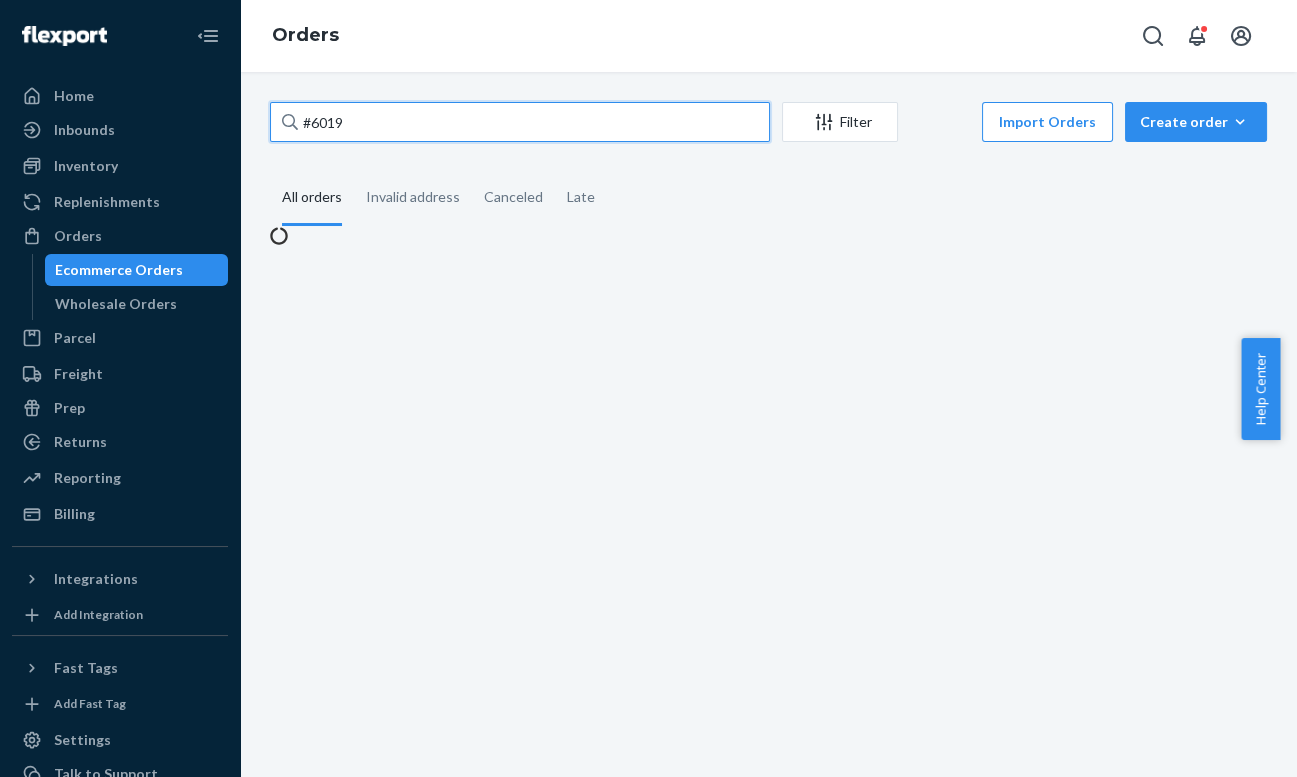 drag, startPoint x: 360, startPoint y: 126, endPoint x: 217, endPoint y: 118, distance: 143.2236 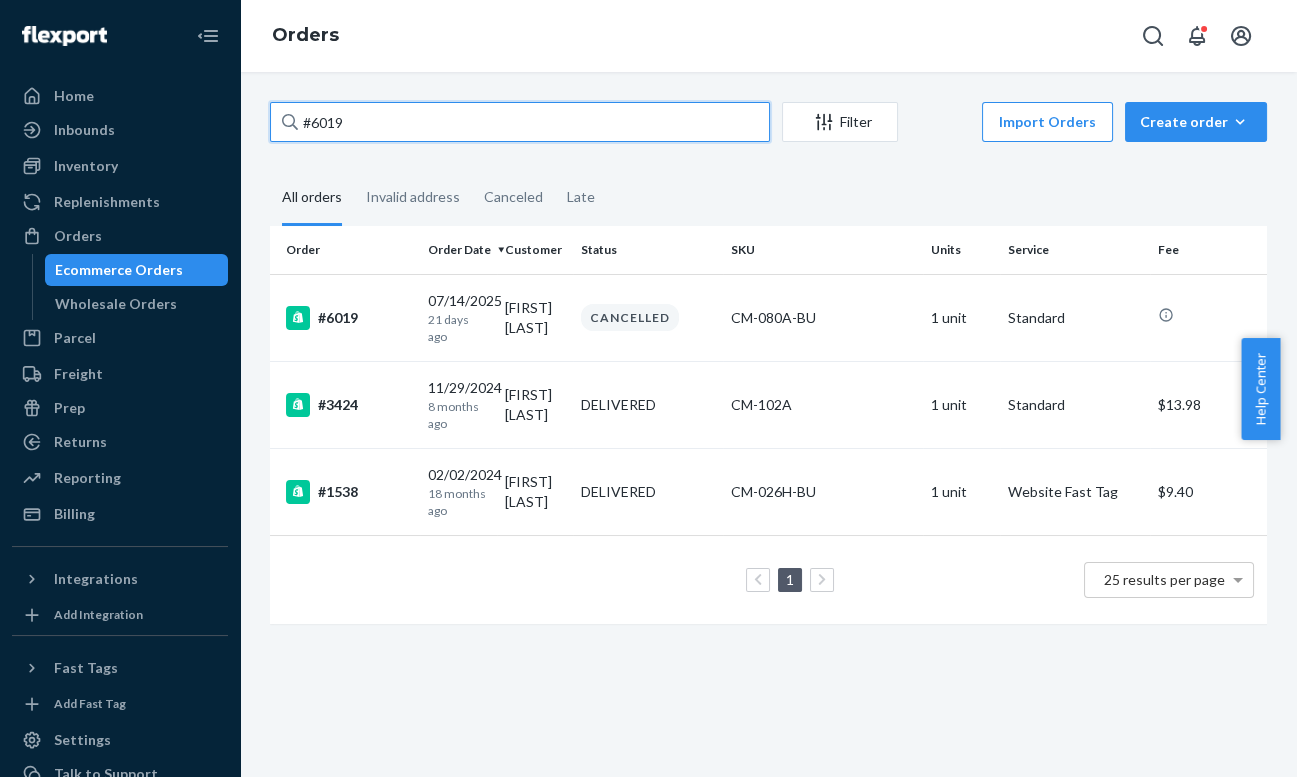 paste on "08" 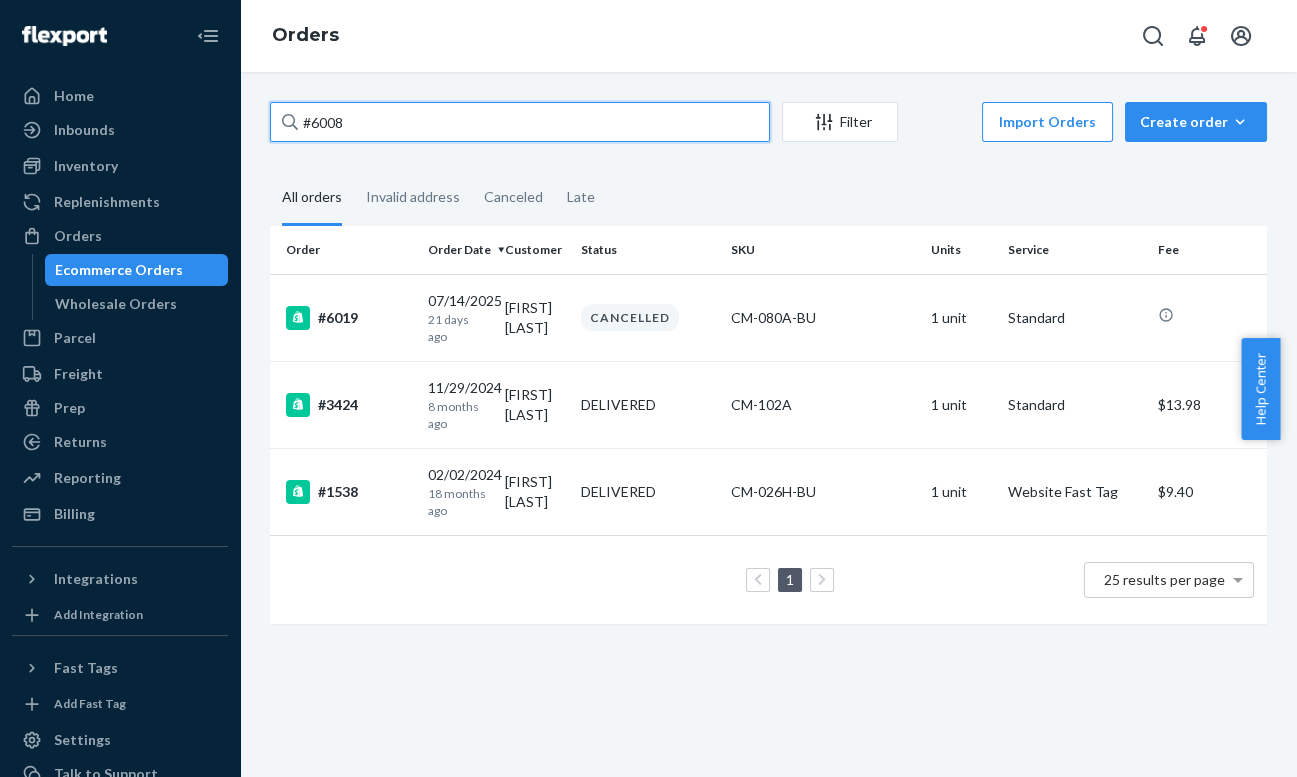 type on "#6008" 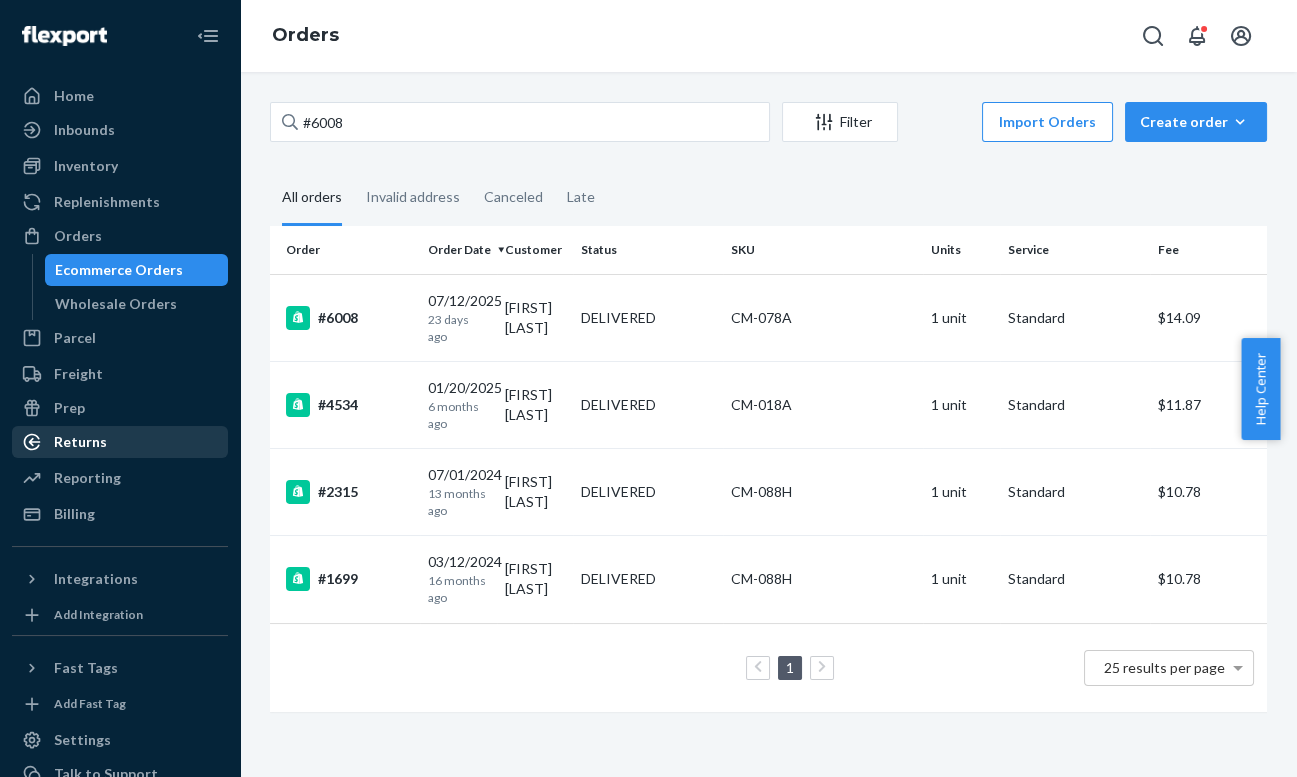click on "Returns" at bounding box center (120, 442) 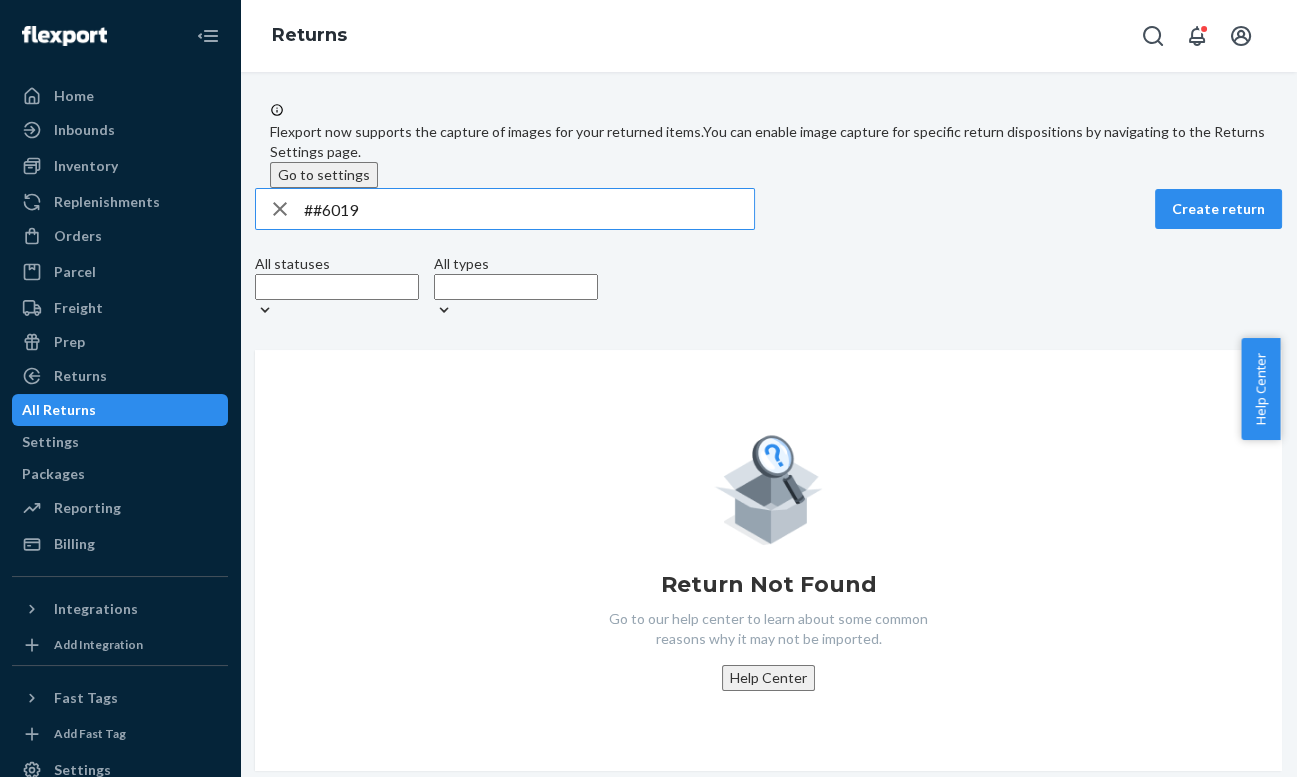 drag, startPoint x: 403, startPoint y: 232, endPoint x: 238, endPoint y: 239, distance: 165.14842 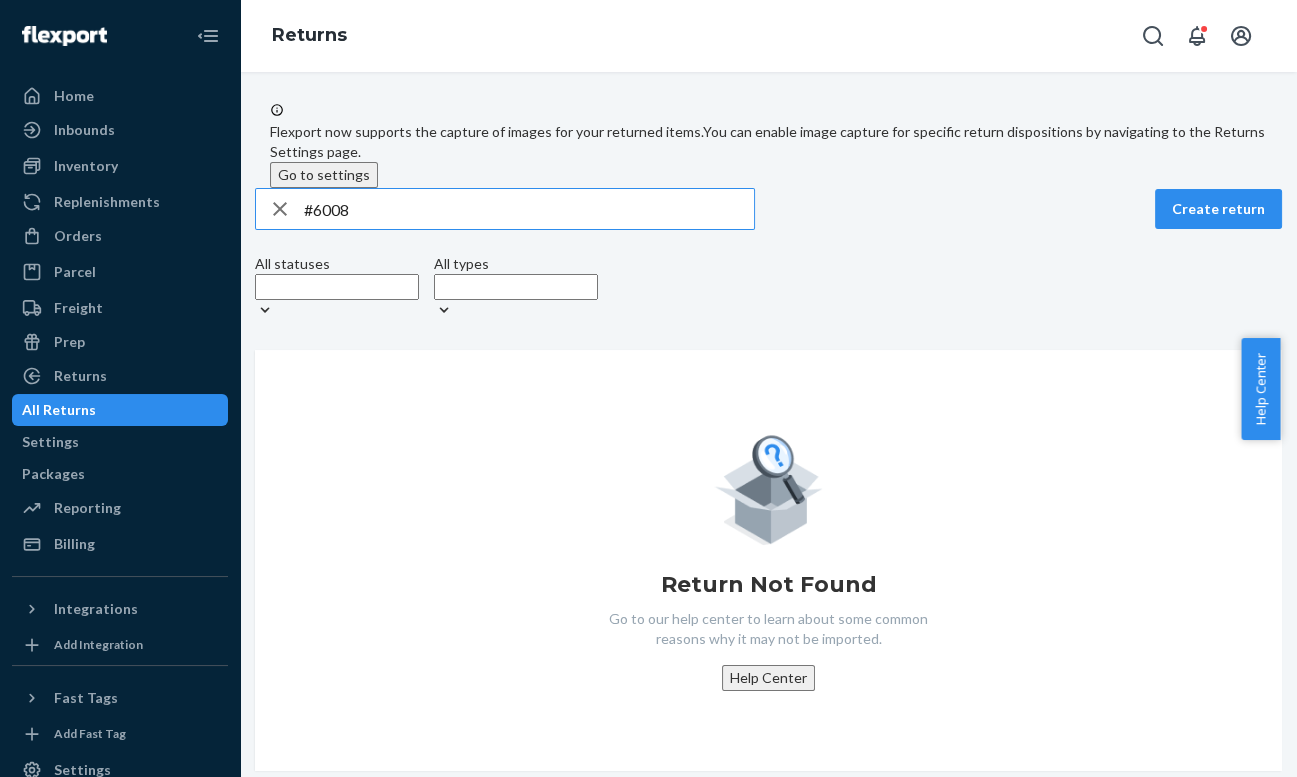 type on "#6008" 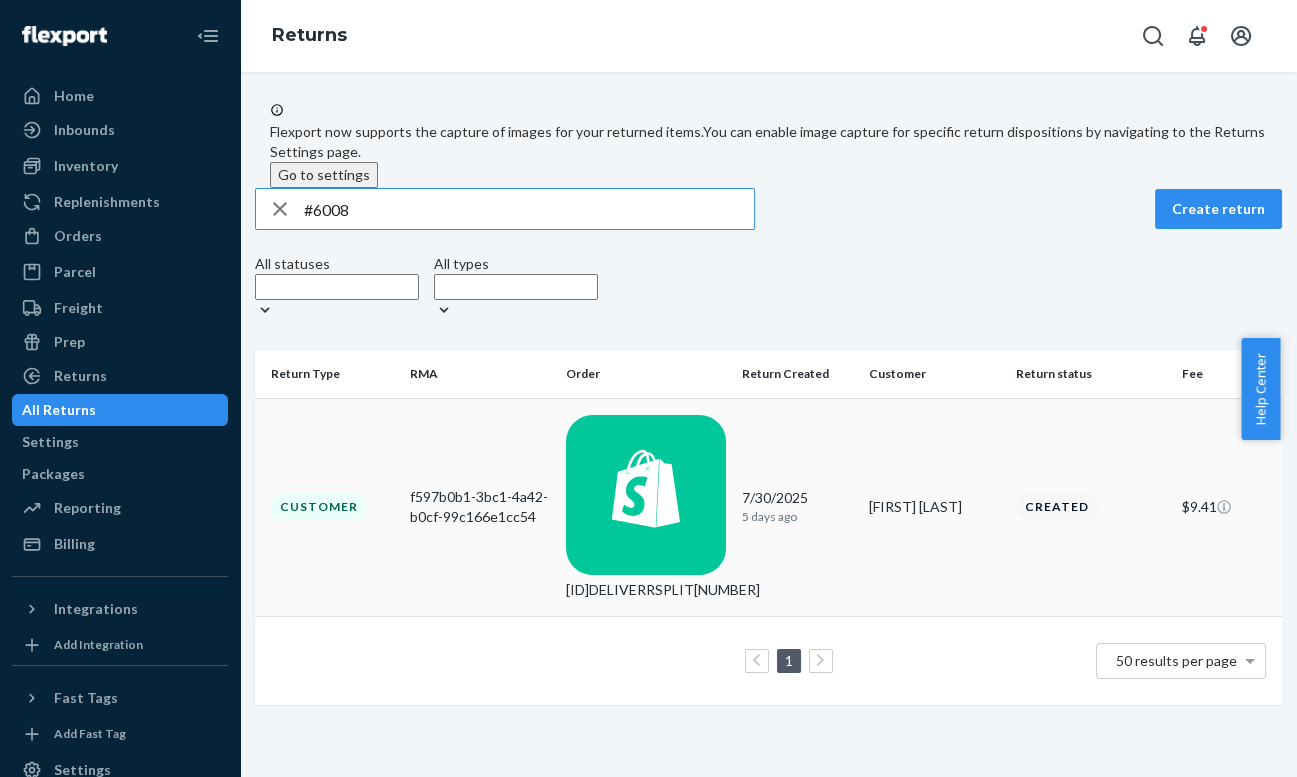 click on "Customer" at bounding box center (328, 507) 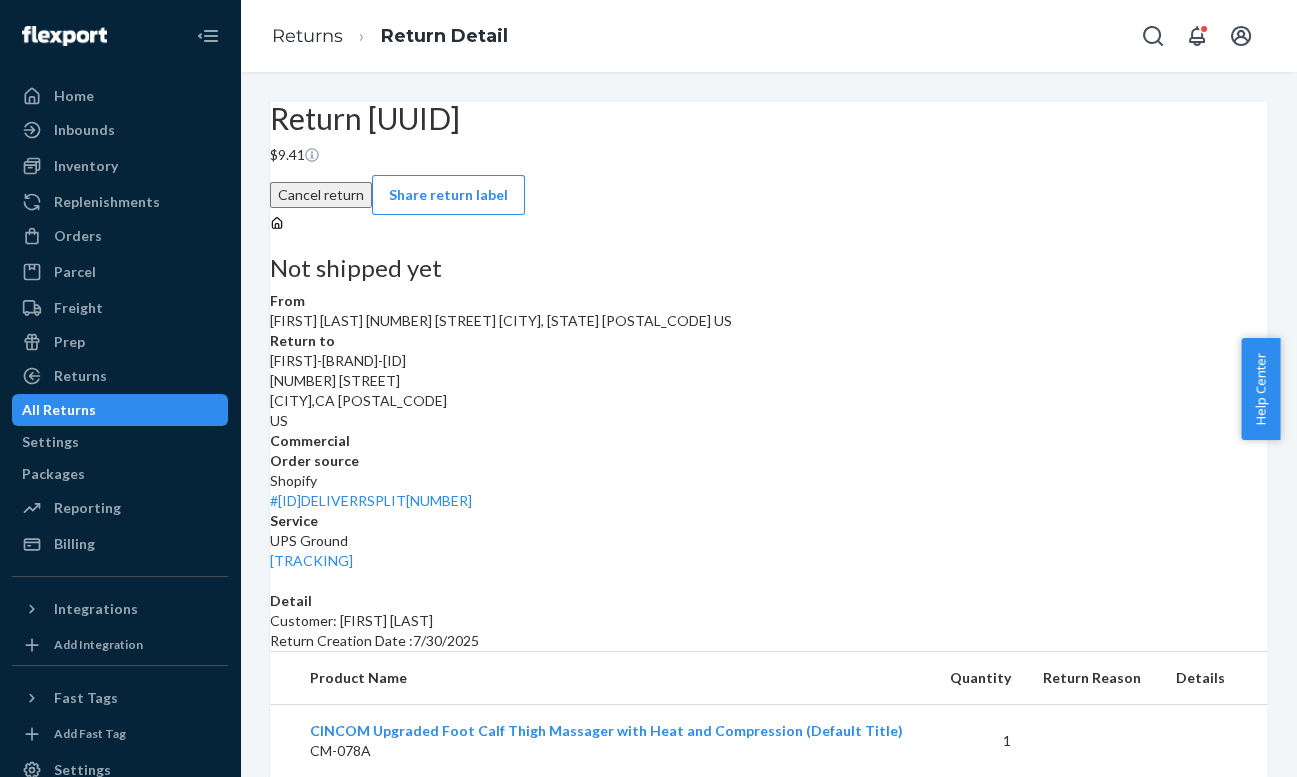 drag, startPoint x: 1215, startPoint y: 526, endPoint x: 1036, endPoint y: 526, distance: 179 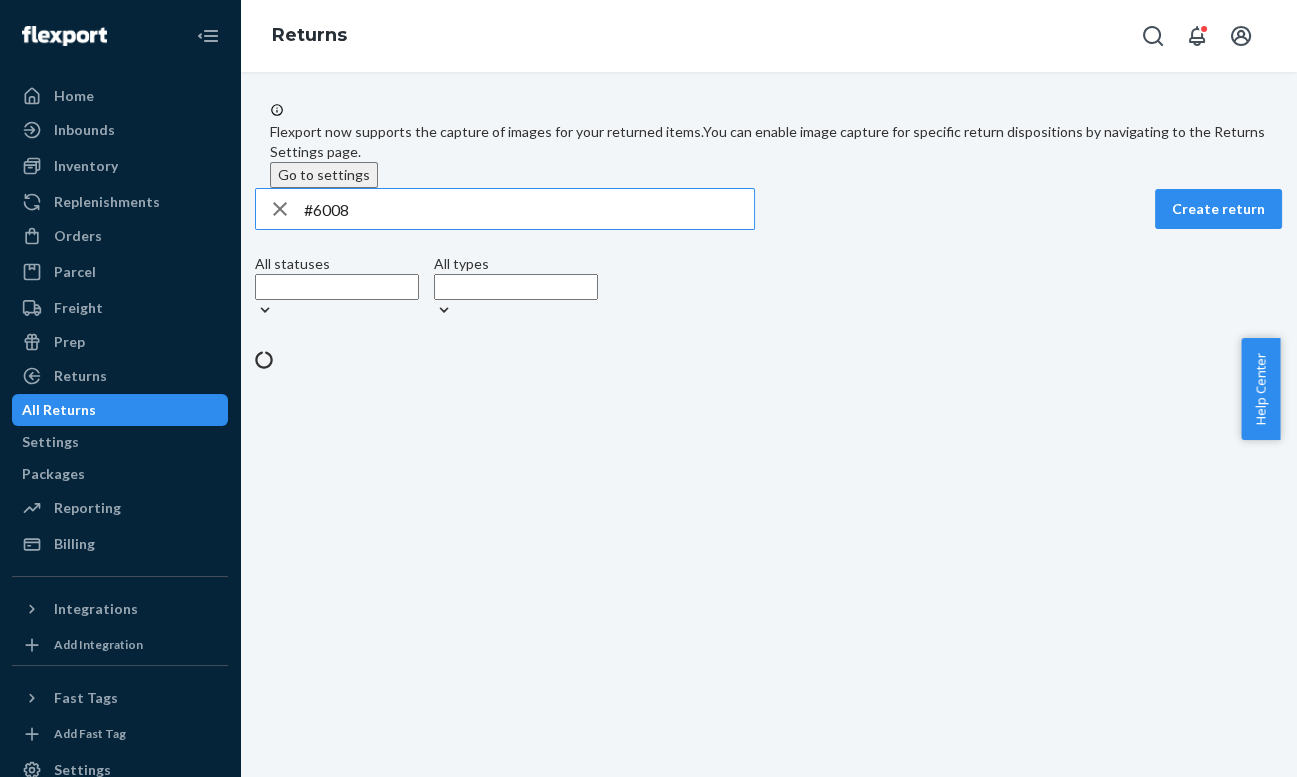 drag, startPoint x: 289, startPoint y: 232, endPoint x: 240, endPoint y: 207, distance: 55.00909 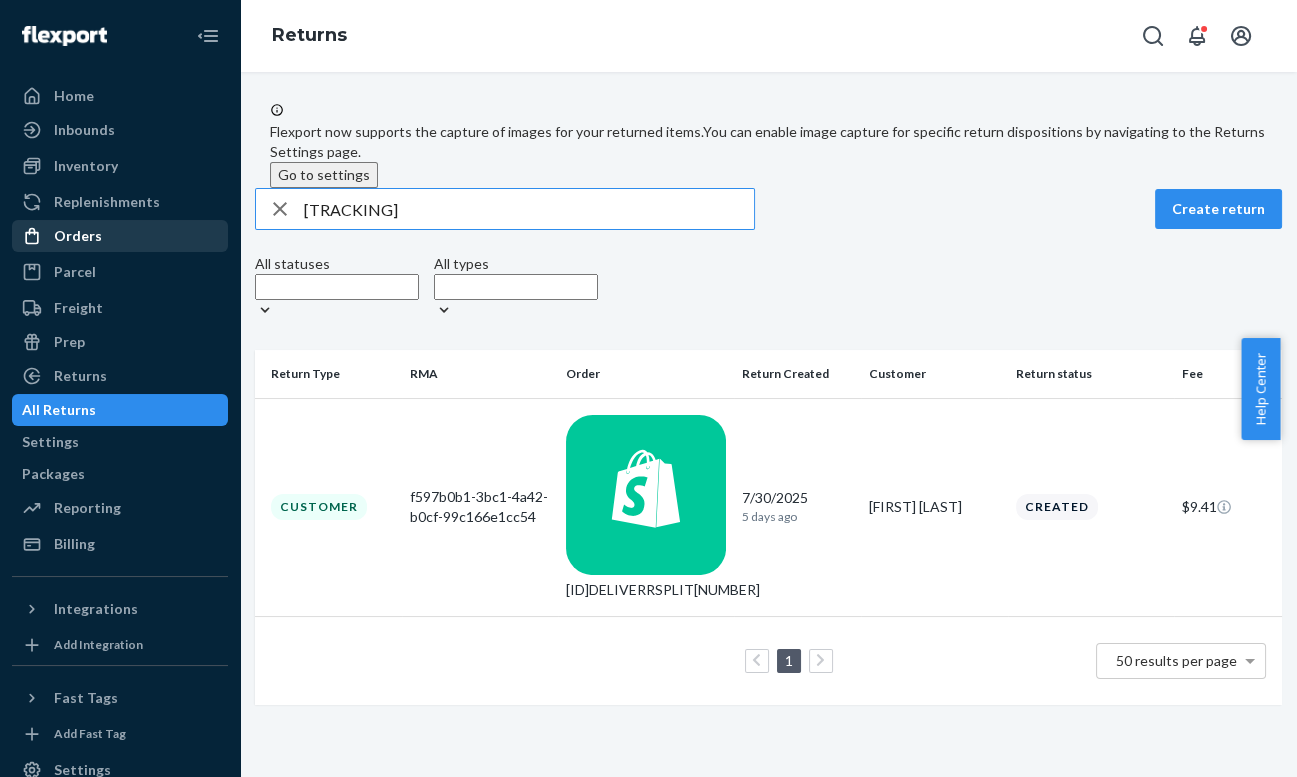 drag, startPoint x: 442, startPoint y: 229, endPoint x: 25, endPoint y: 239, distance: 417.11987 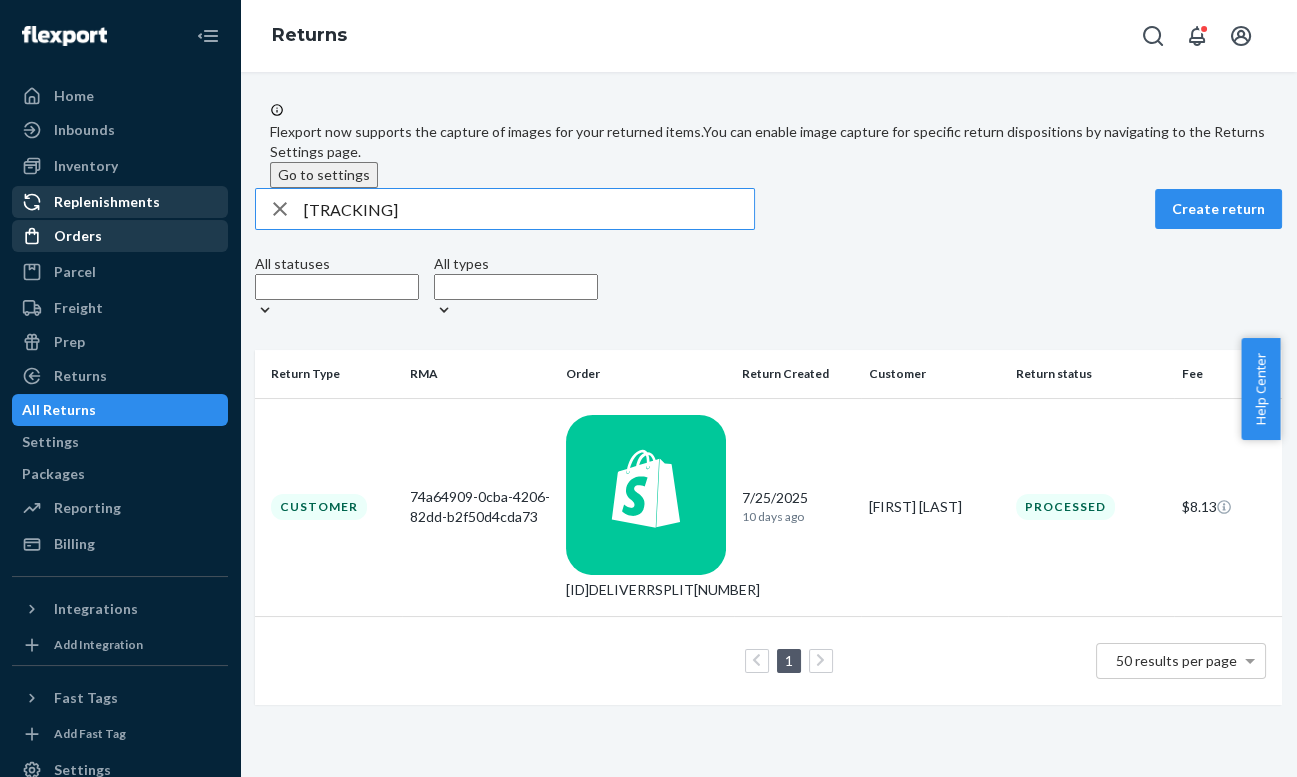 drag, startPoint x: 504, startPoint y: 232, endPoint x: 208, endPoint y: 212, distance: 296.6749 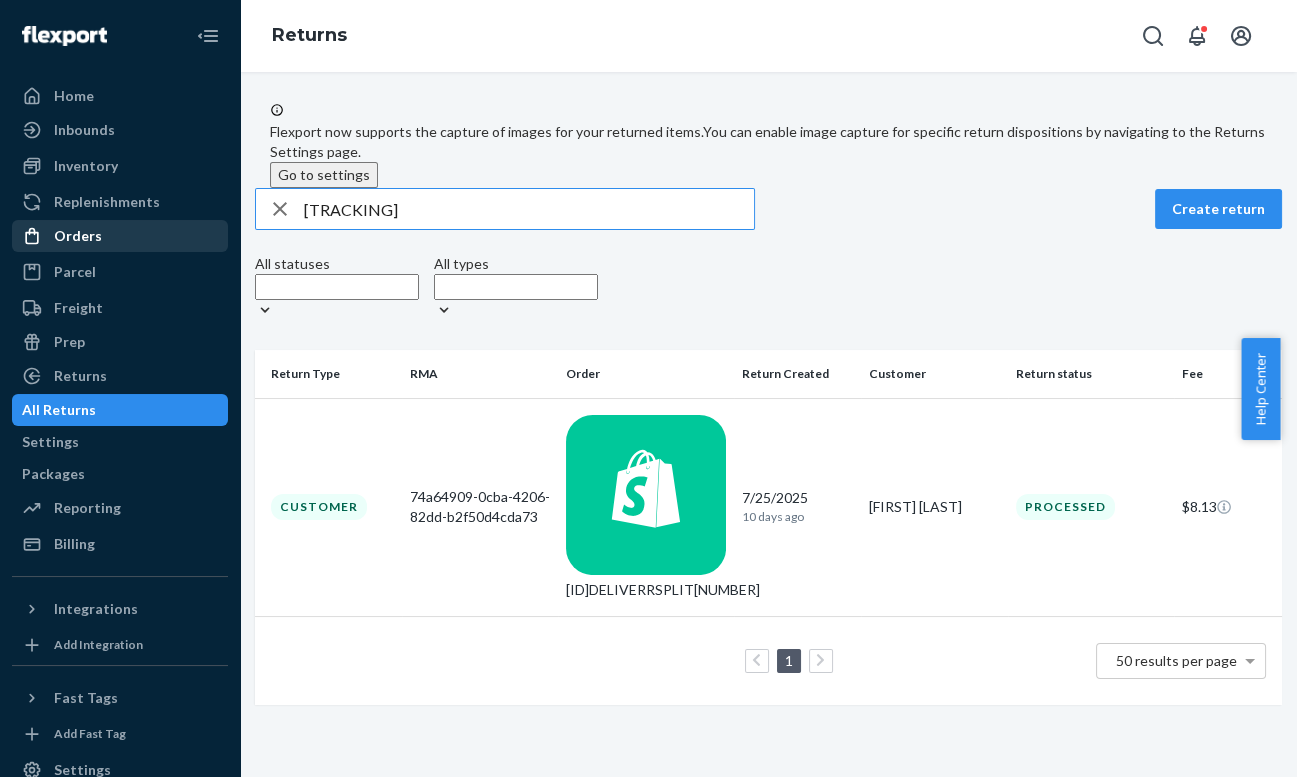 paste on "88557178" 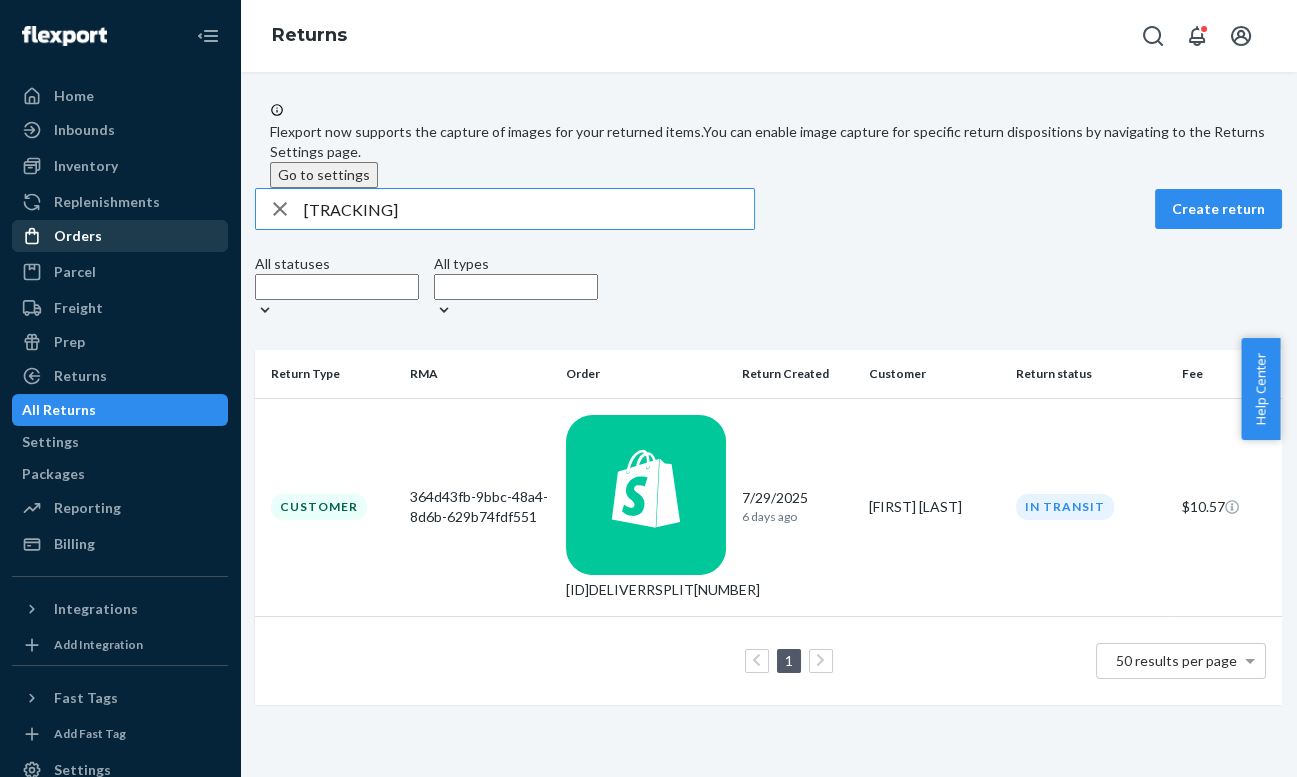 type on "[TRACKING]" 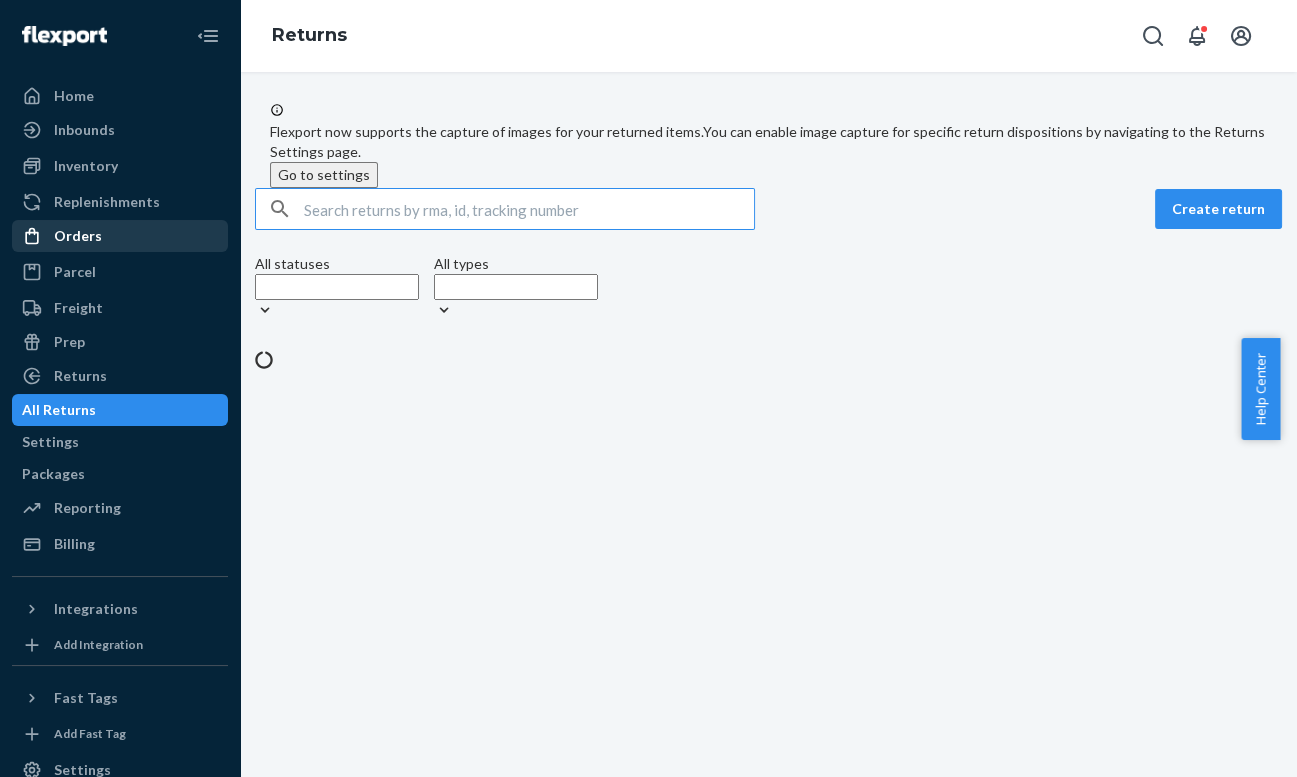 type on "A" 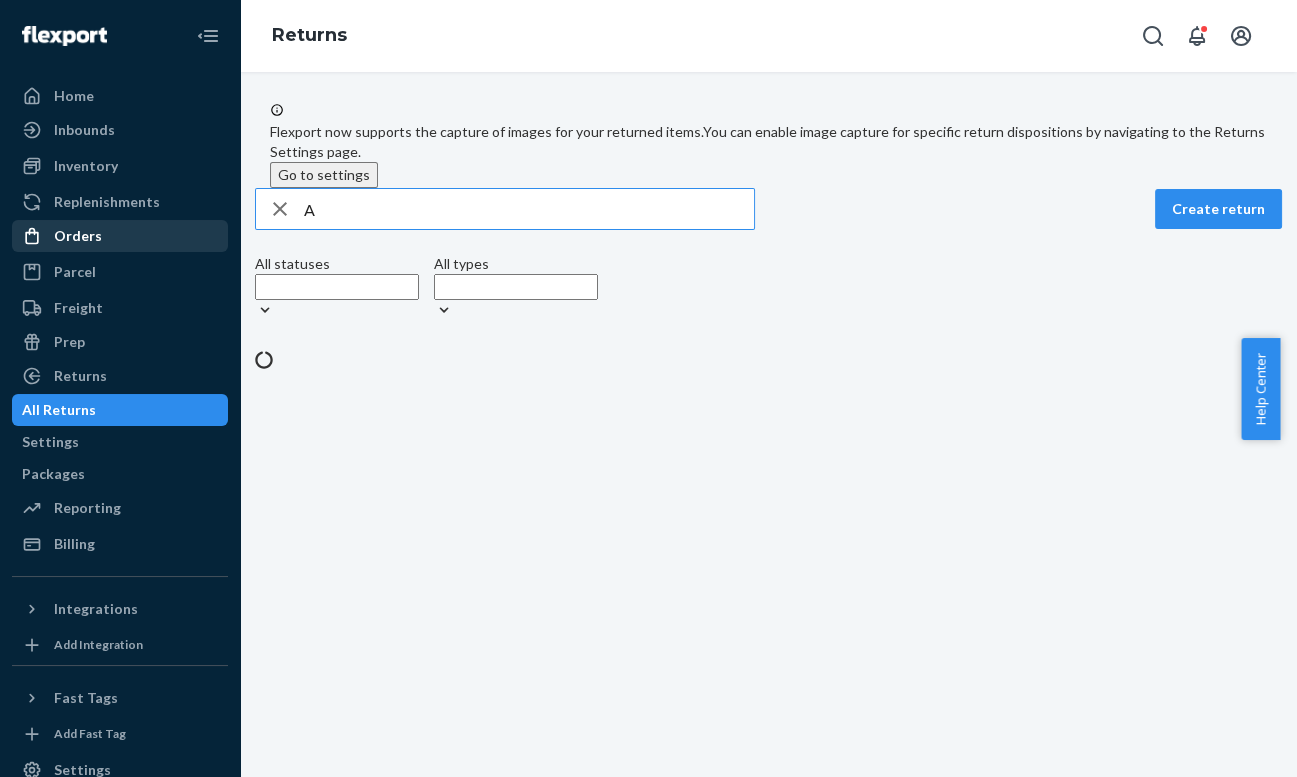 drag, startPoint x: 392, startPoint y: 239, endPoint x: 182, endPoint y: 233, distance: 210.0857 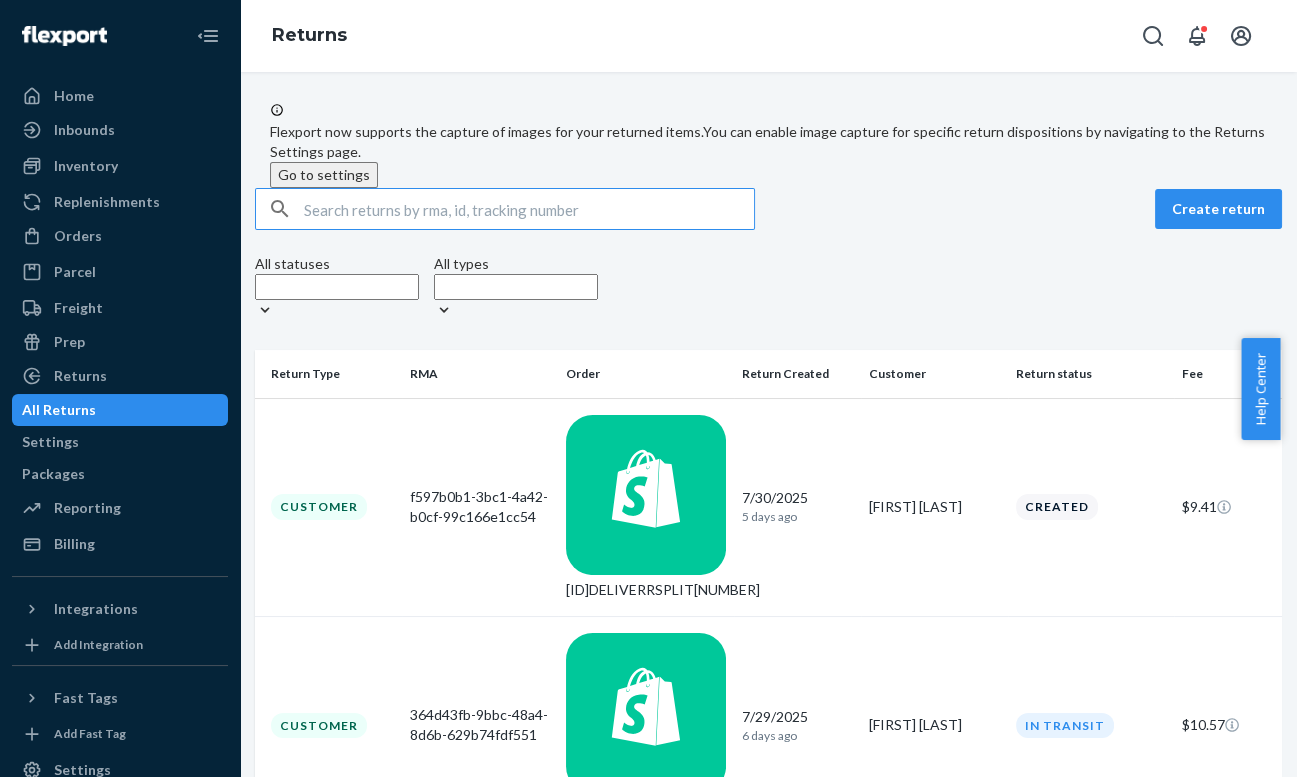 type 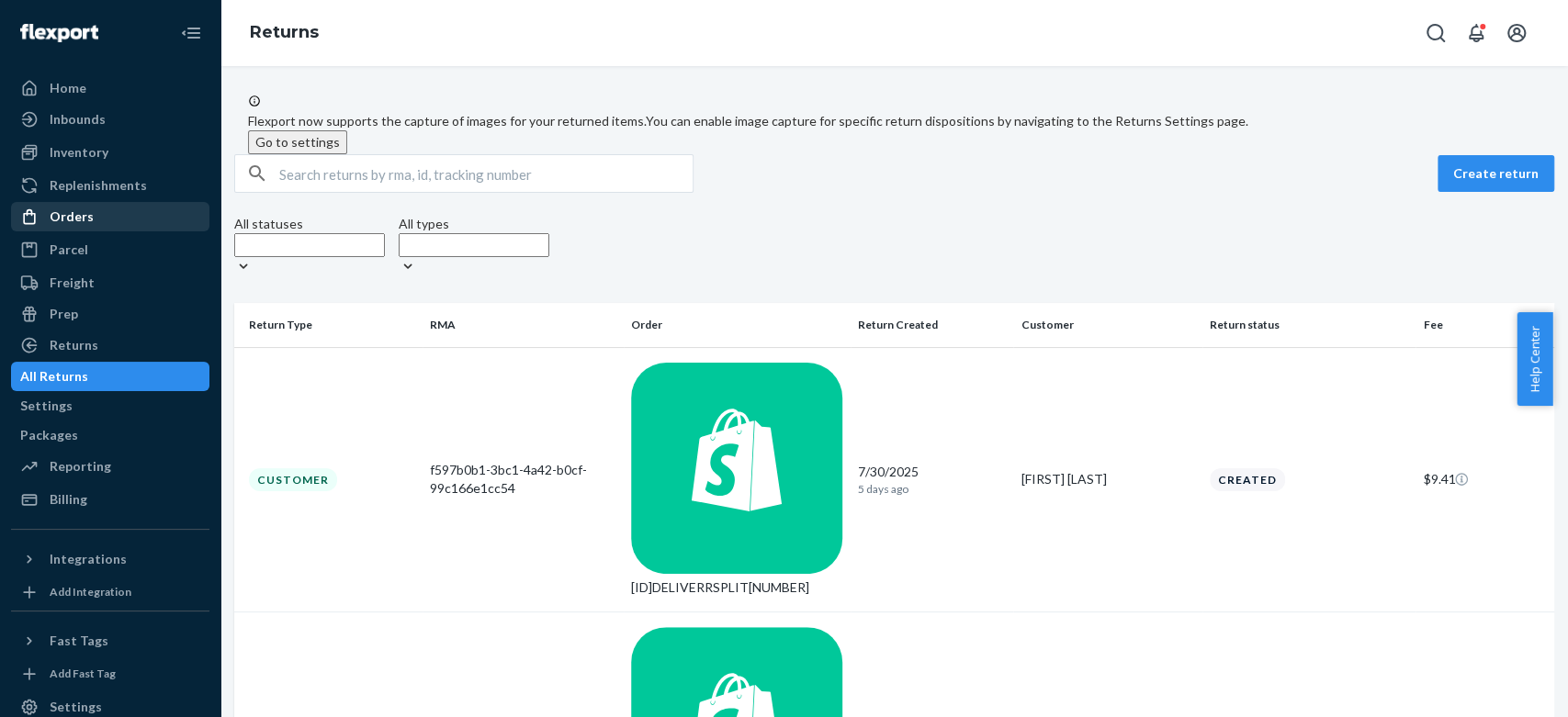 click on "Orders" at bounding box center (110, 217) 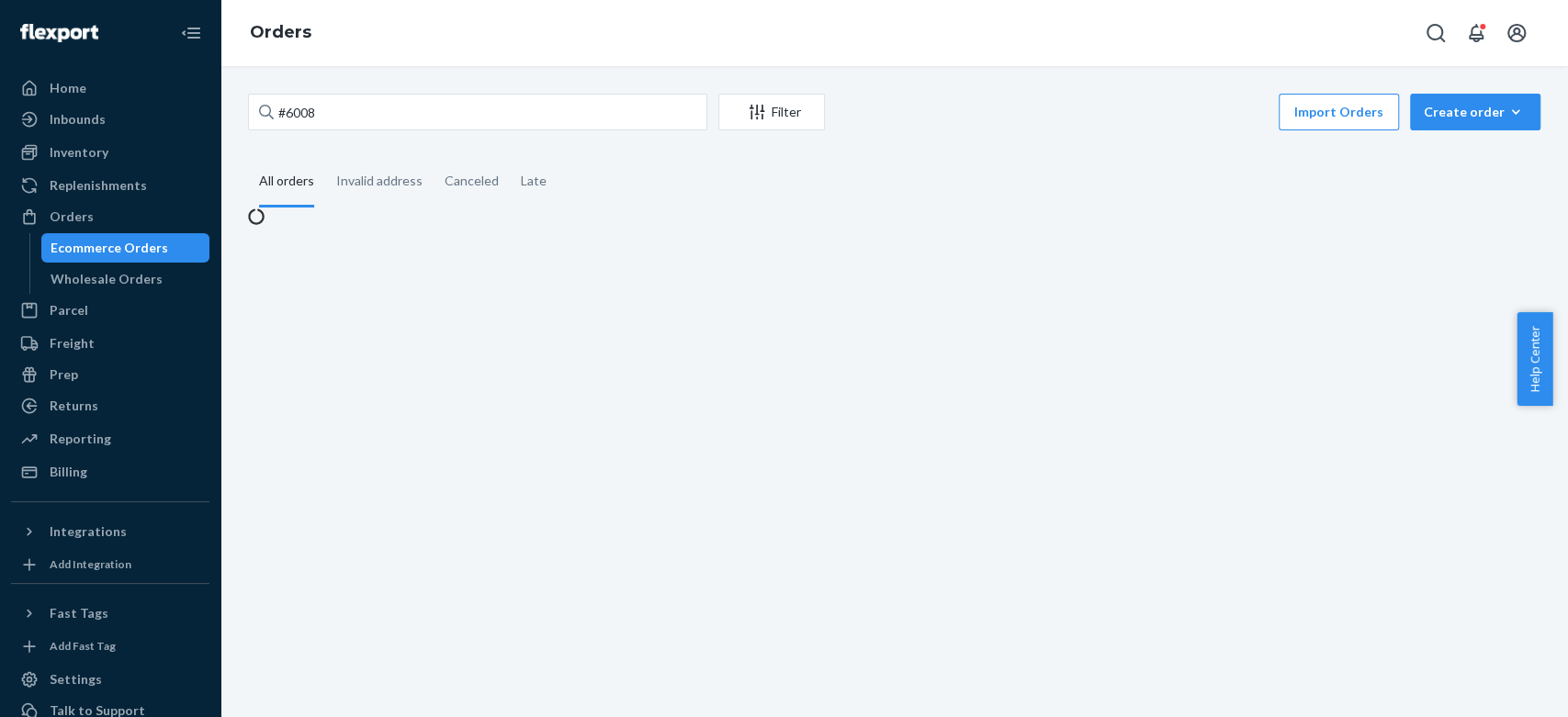 click at bounding box center [1478, 33] 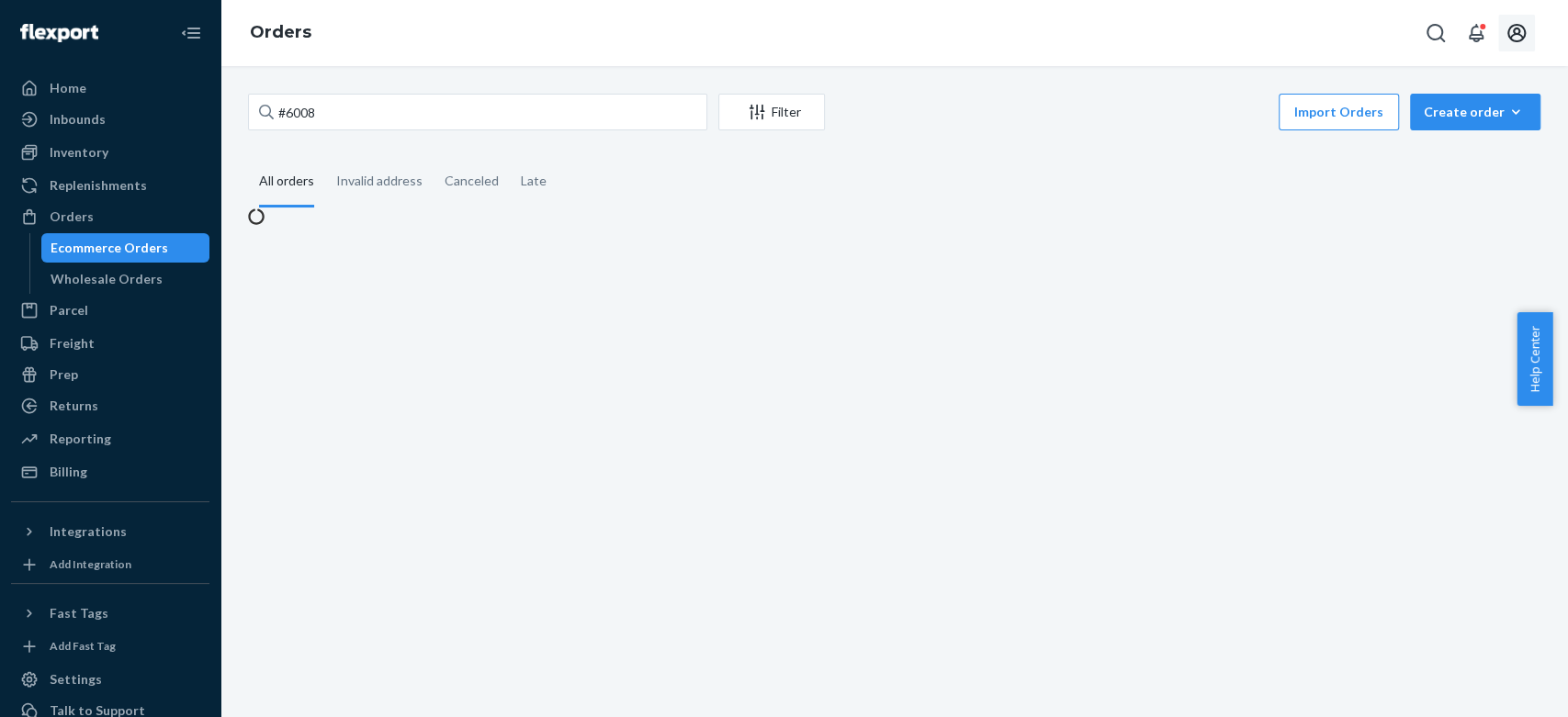 click 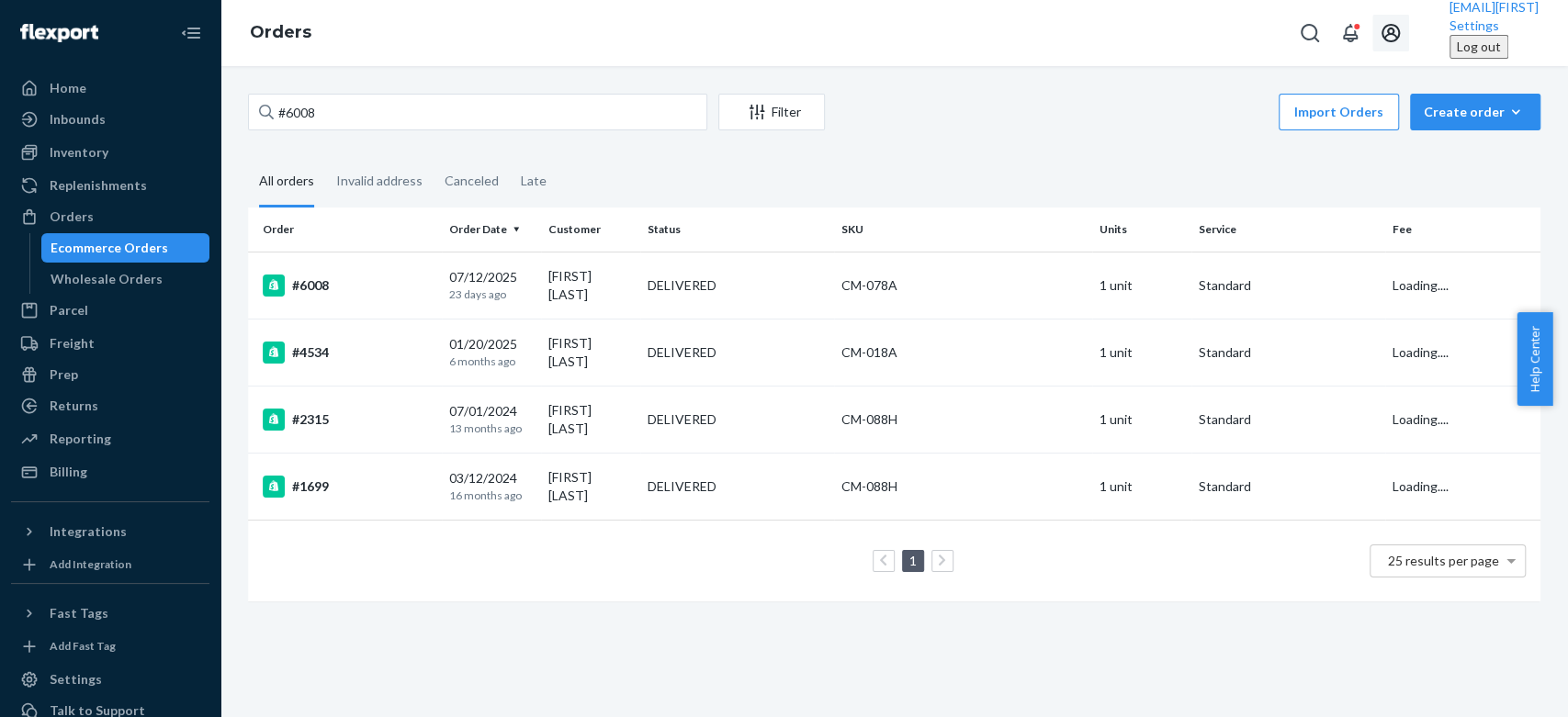 click on "Log out" at bounding box center (1479, 47) 